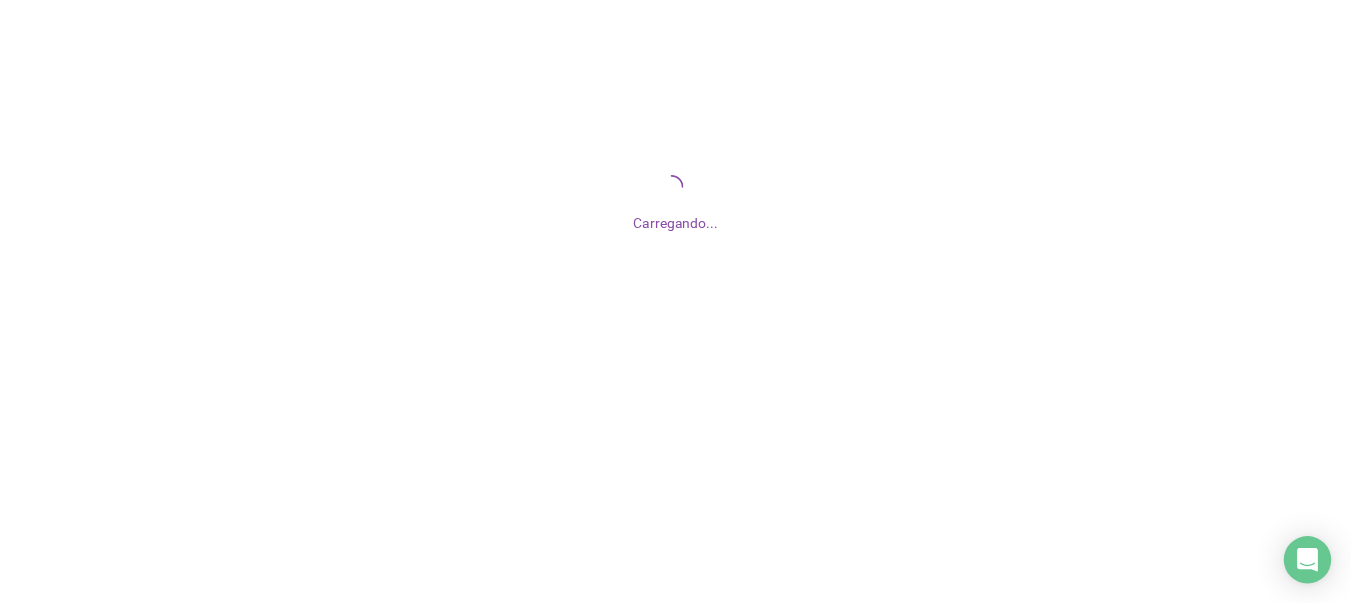 scroll, scrollTop: 0, scrollLeft: 0, axis: both 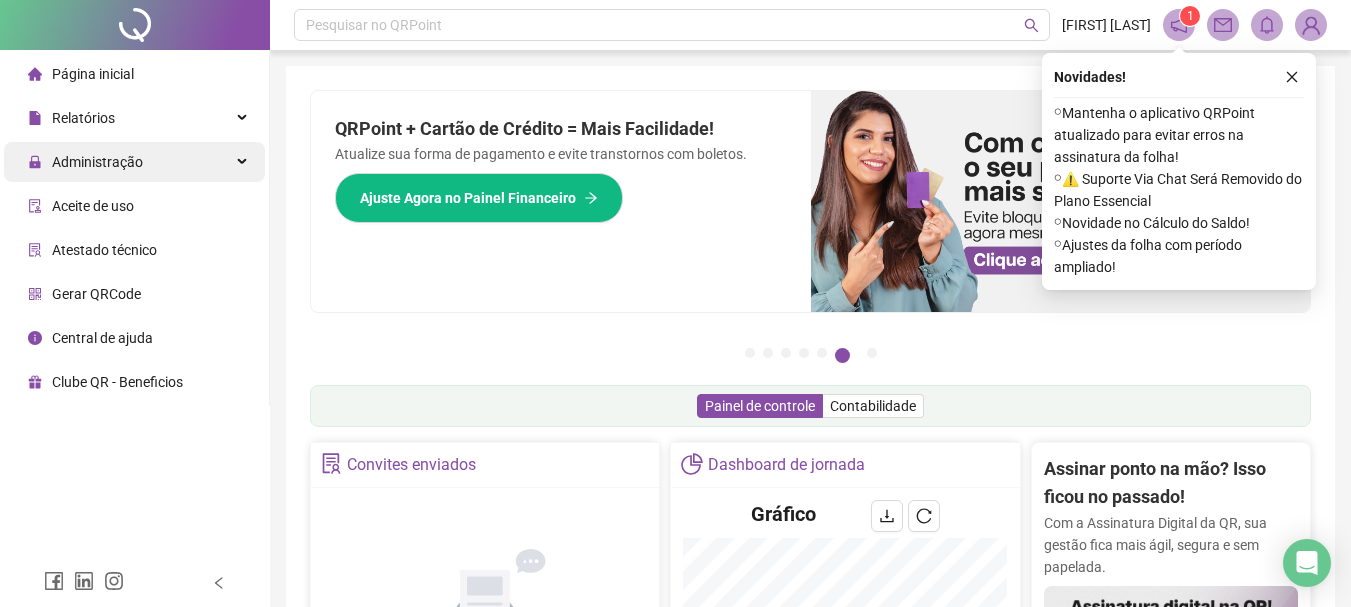 click on "Administração" at bounding box center [85, 162] 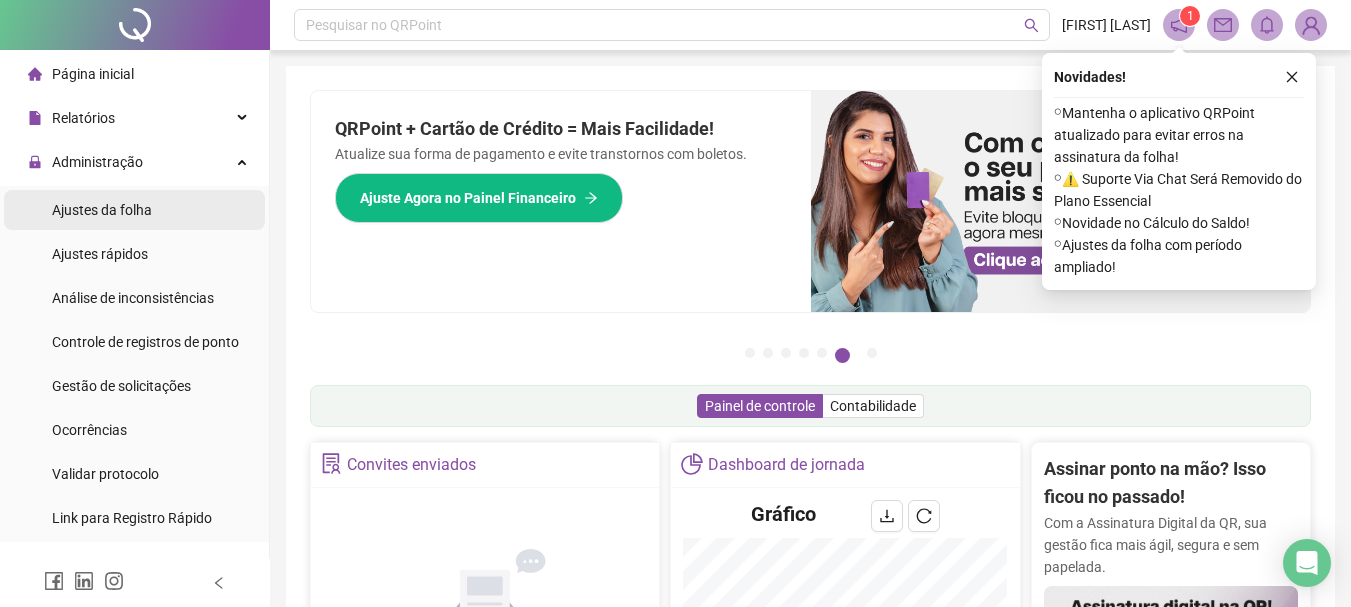 click on "Ajustes da folha" at bounding box center [102, 210] 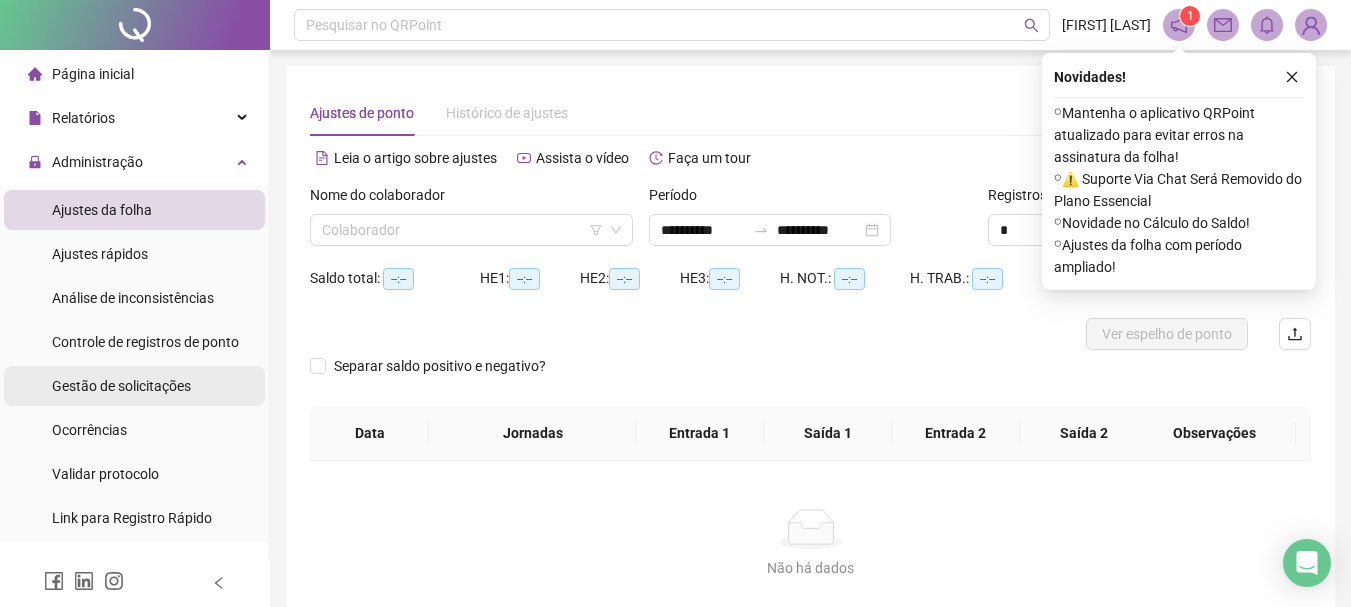 click on "Gestão de solicitações" at bounding box center [121, 386] 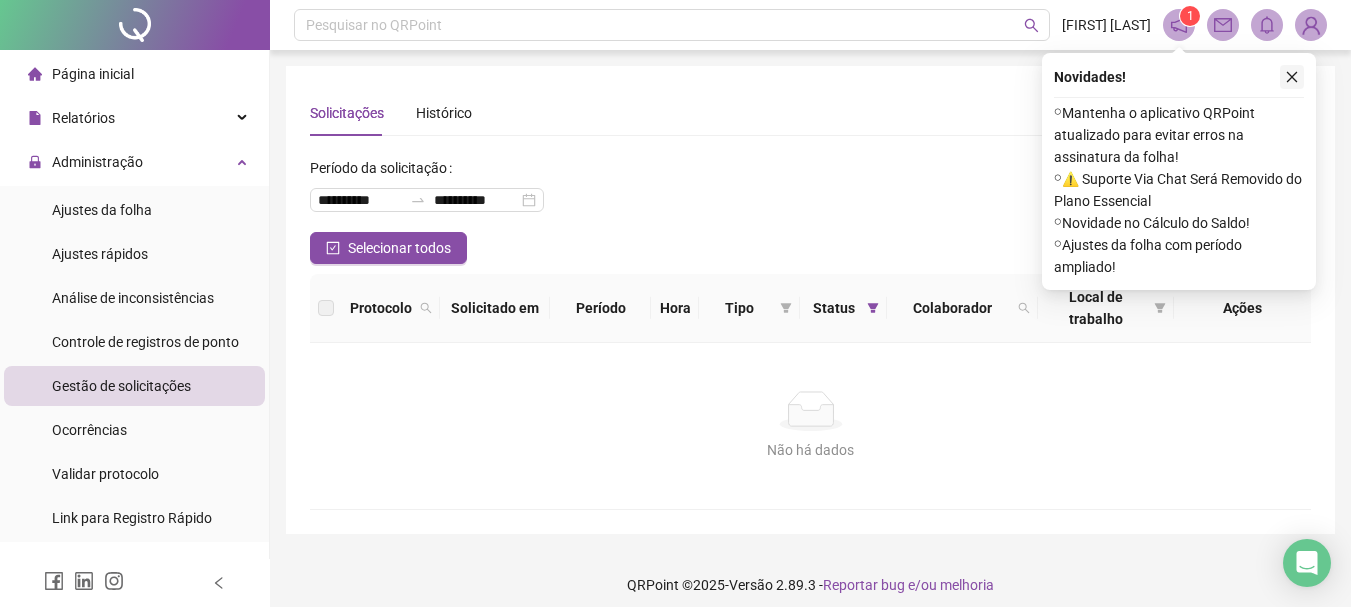 click 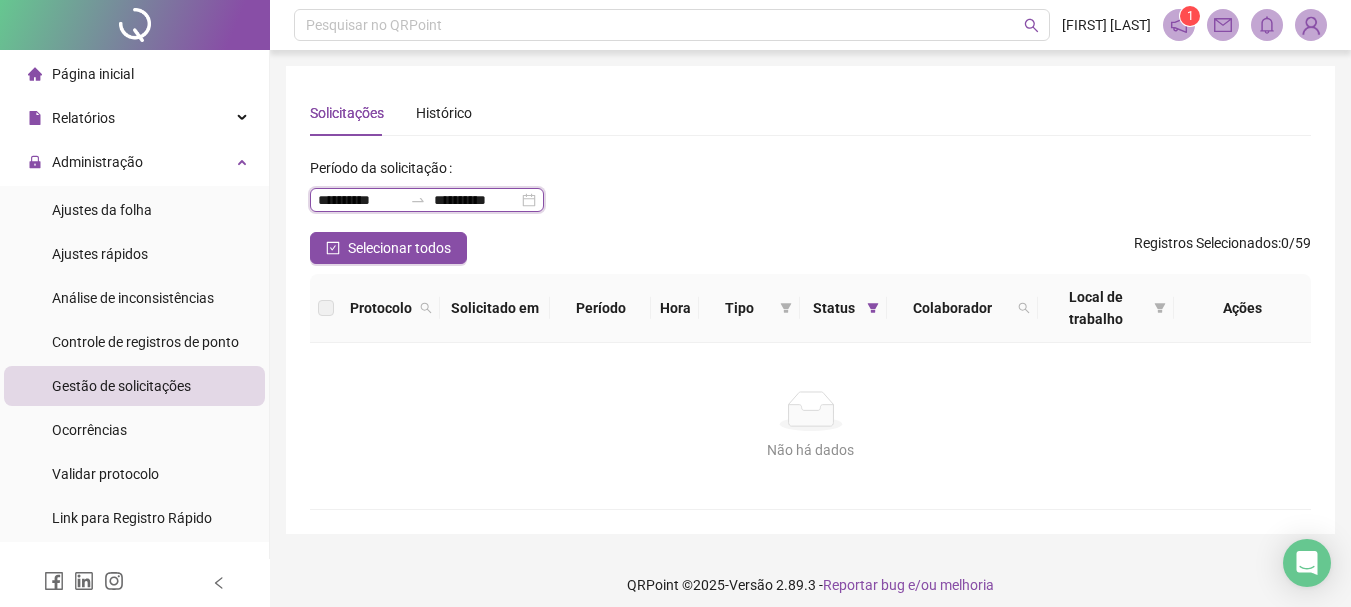 click on "**********" at bounding box center [360, 200] 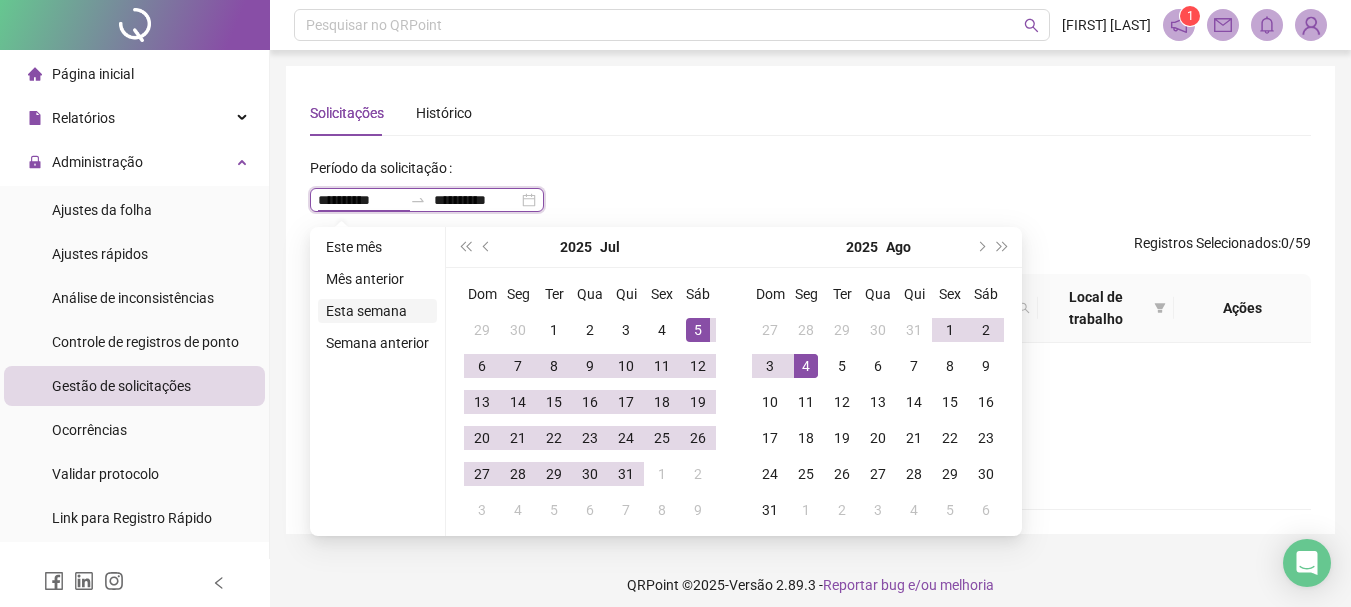 type on "**********" 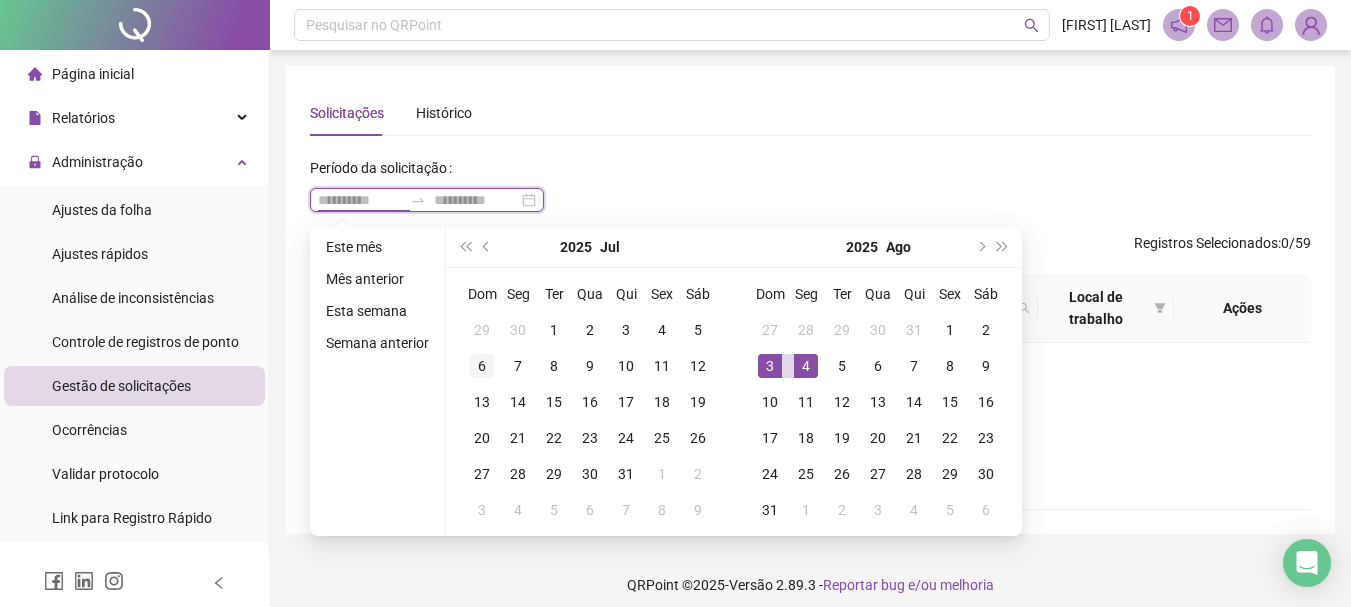 type on "**********" 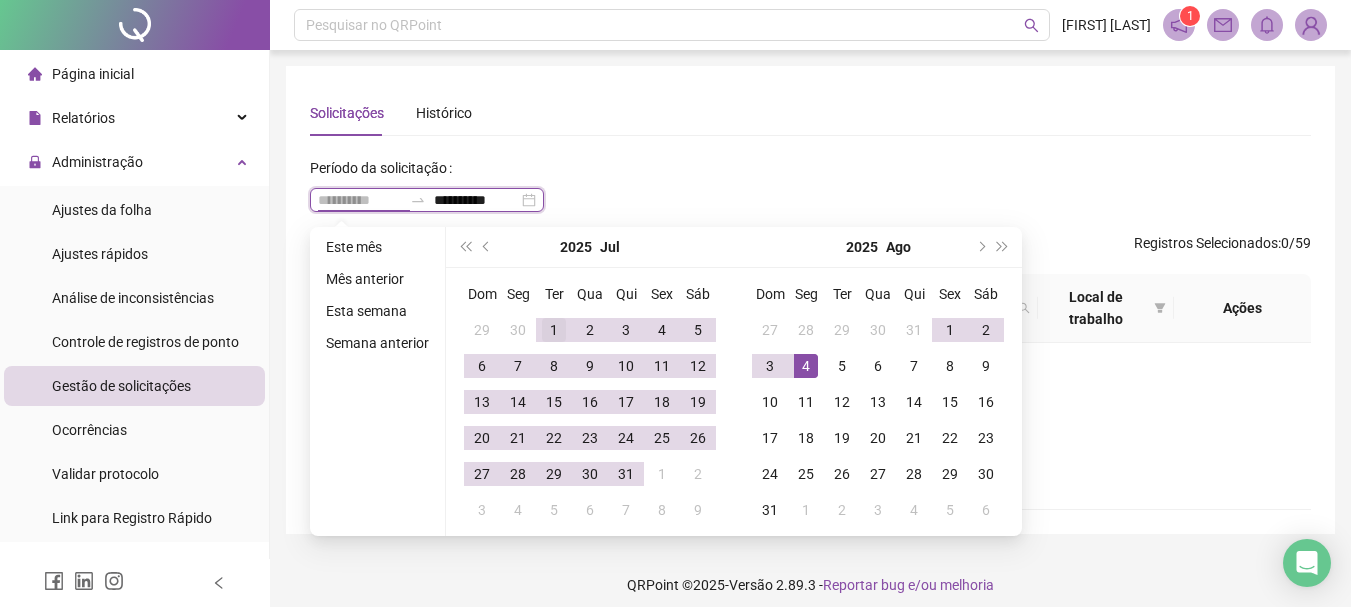 type on "**********" 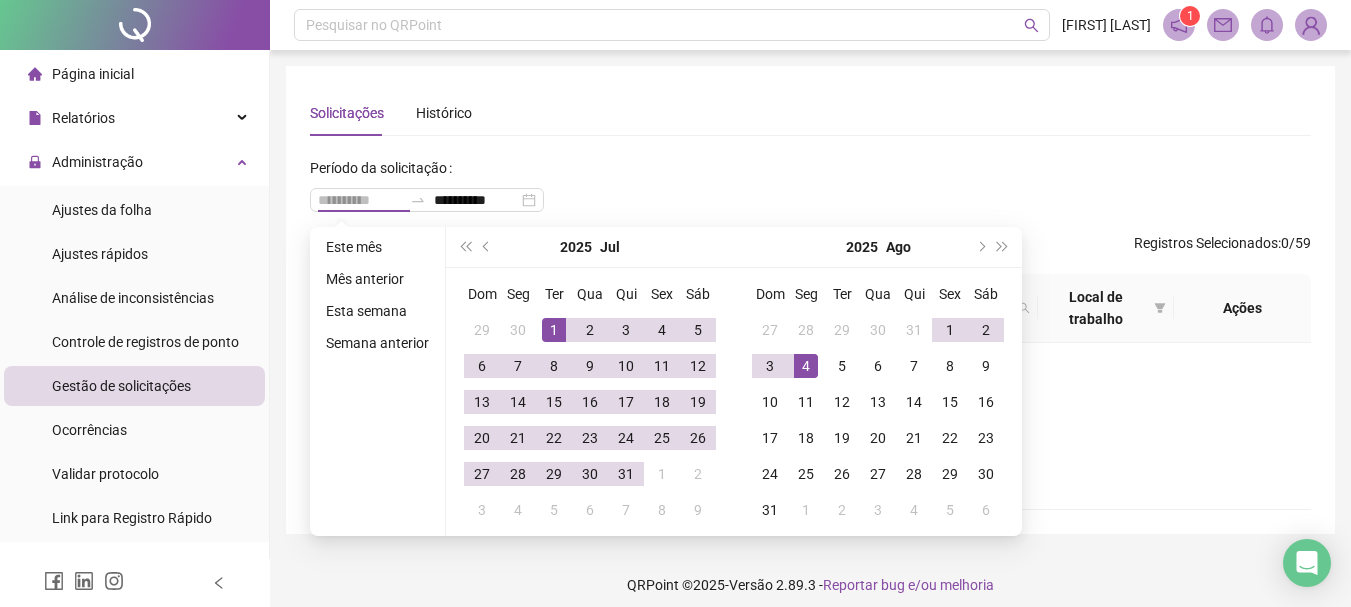 click on "1" at bounding box center (554, 330) 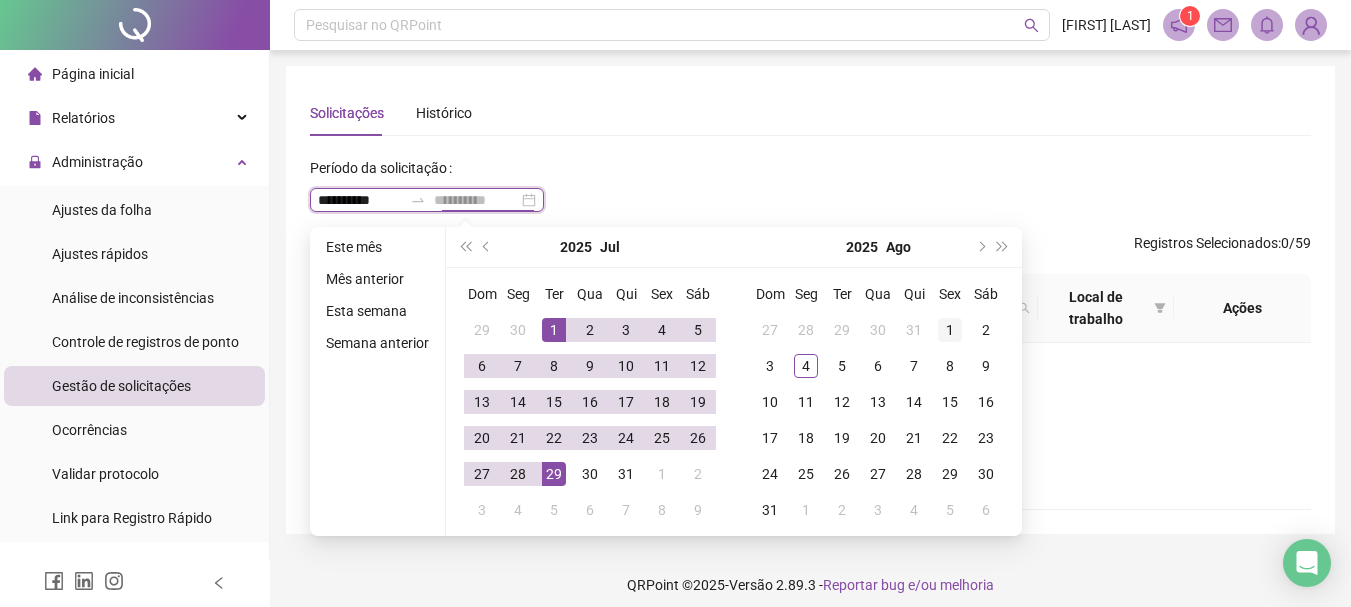 type on "**********" 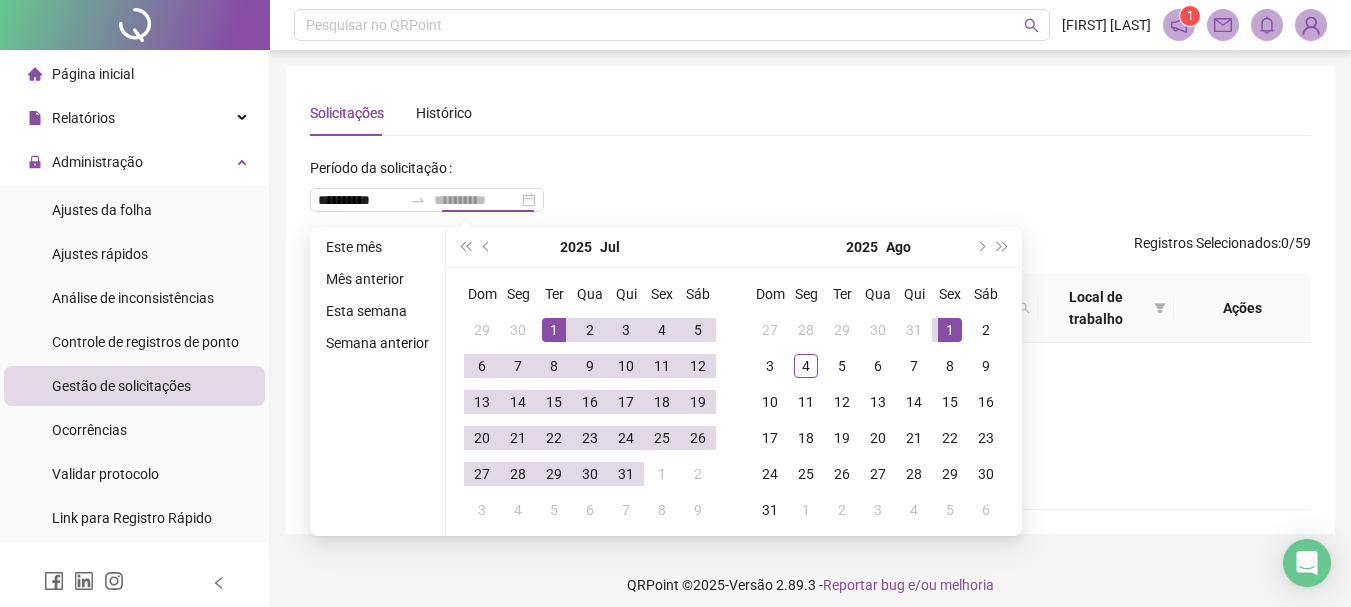 click on "1" at bounding box center (950, 330) 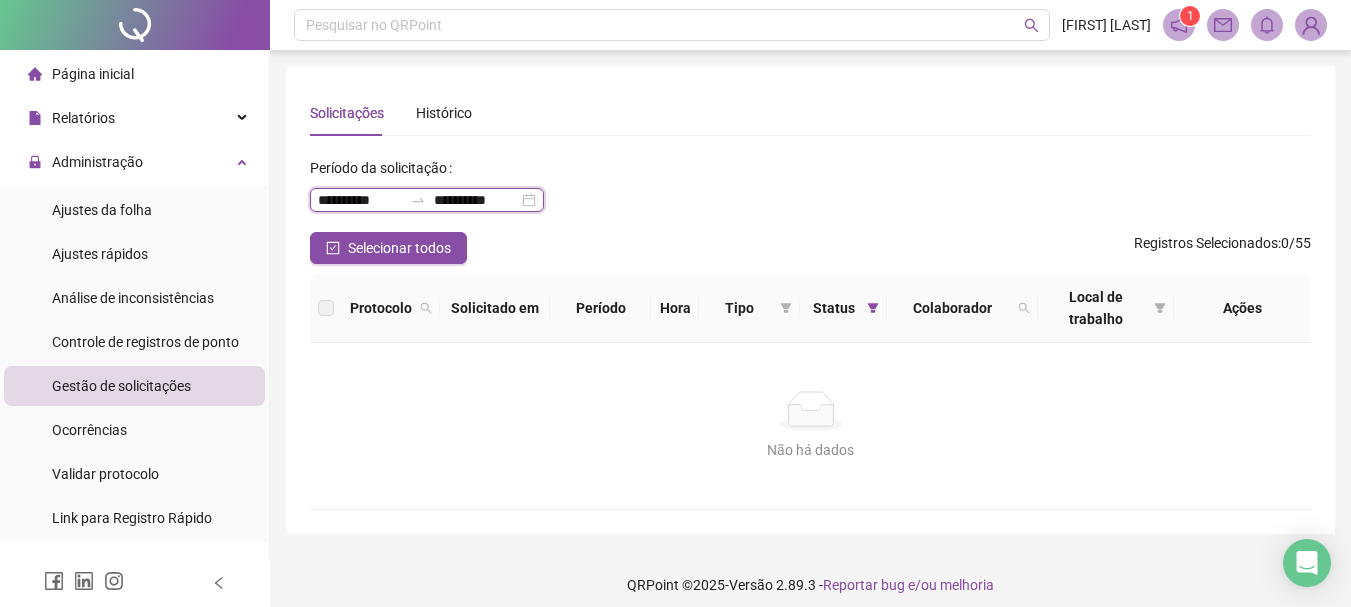 click on "**********" at bounding box center (360, 200) 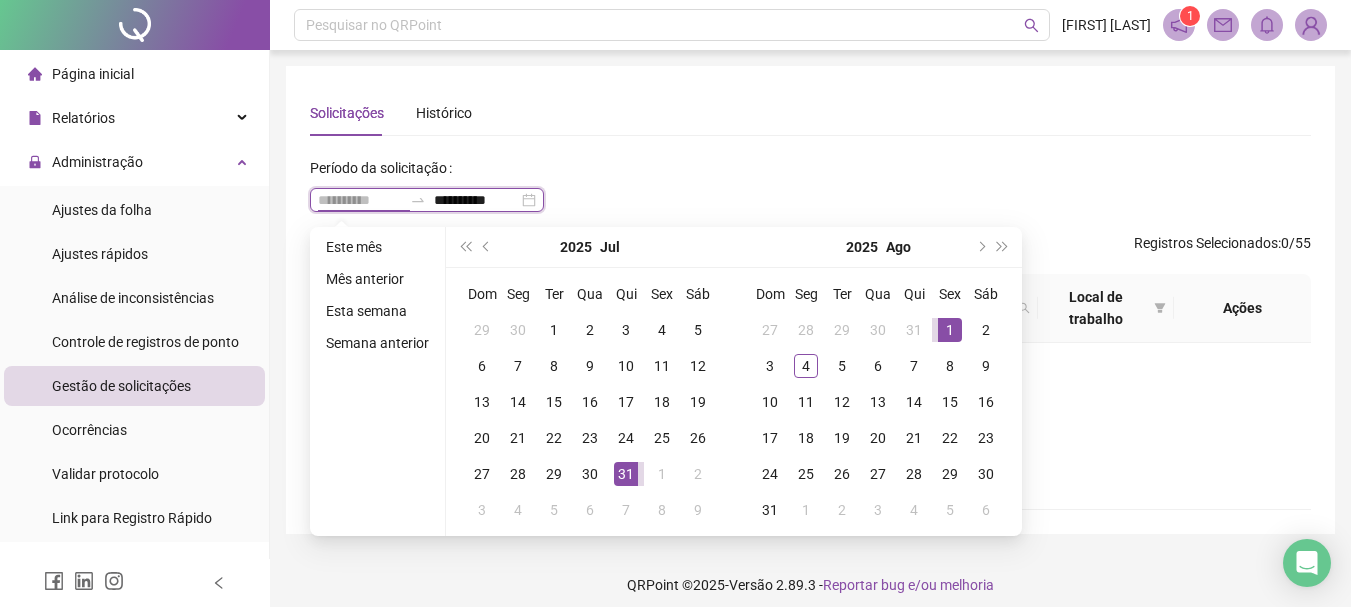 type on "**********" 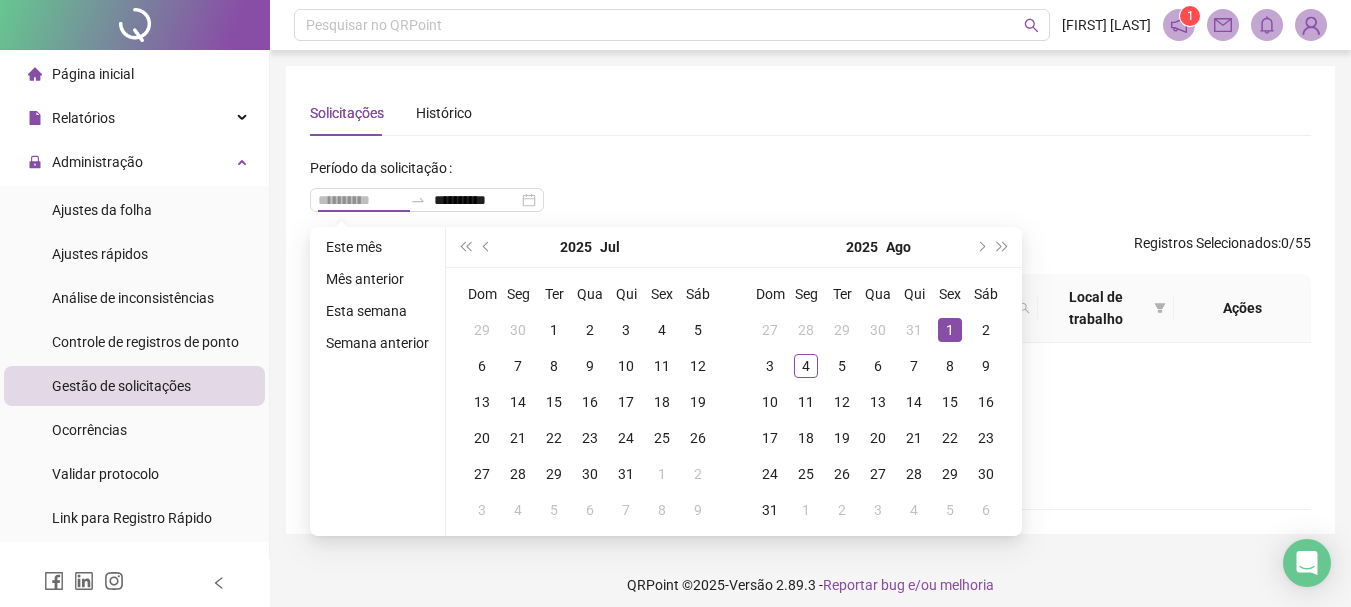 click on "1" at bounding box center [950, 330] 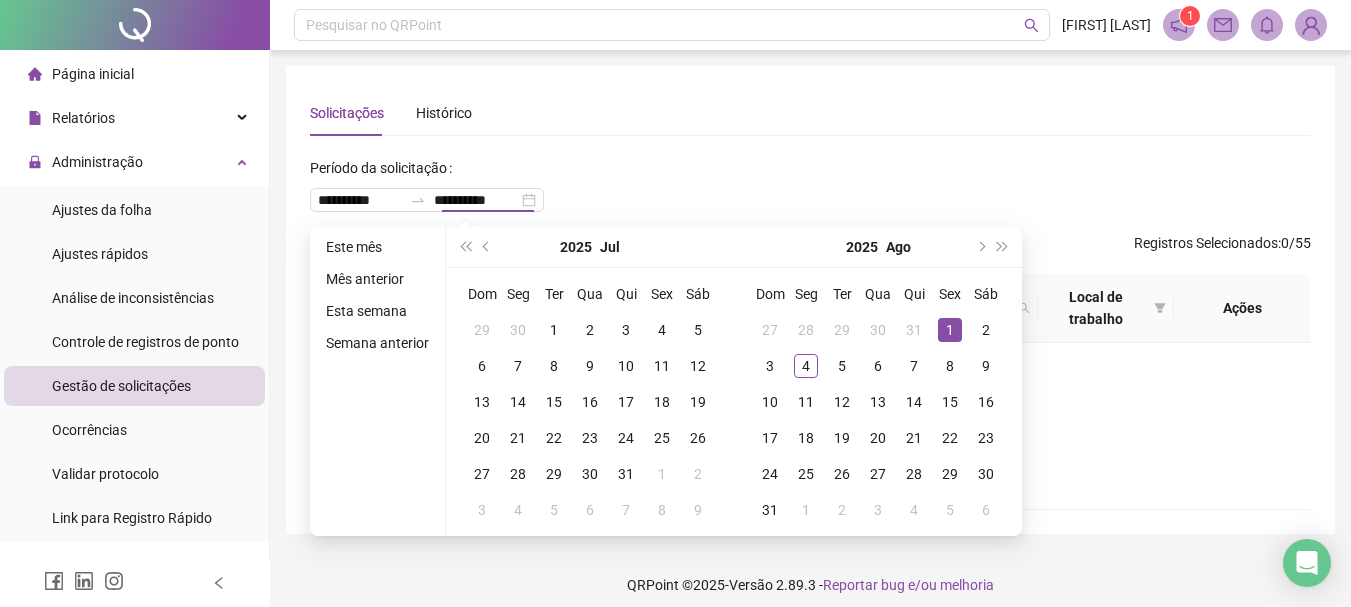 click on "**********" at bounding box center [810, 192] 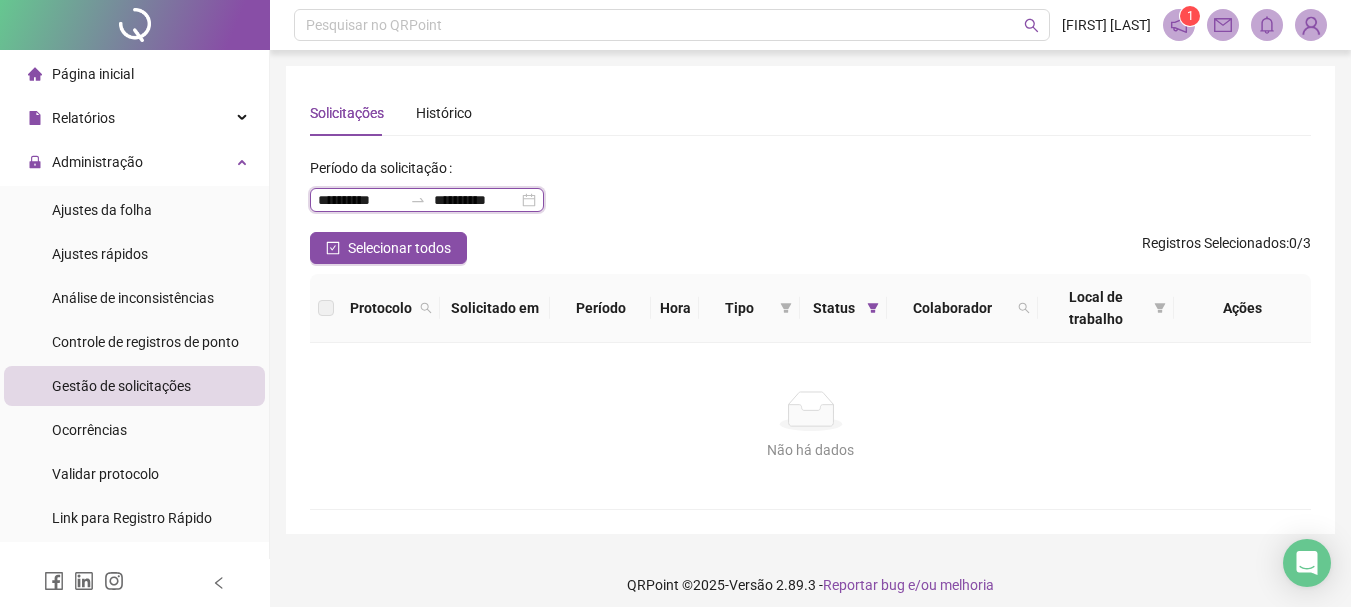click on "**********" at bounding box center [476, 200] 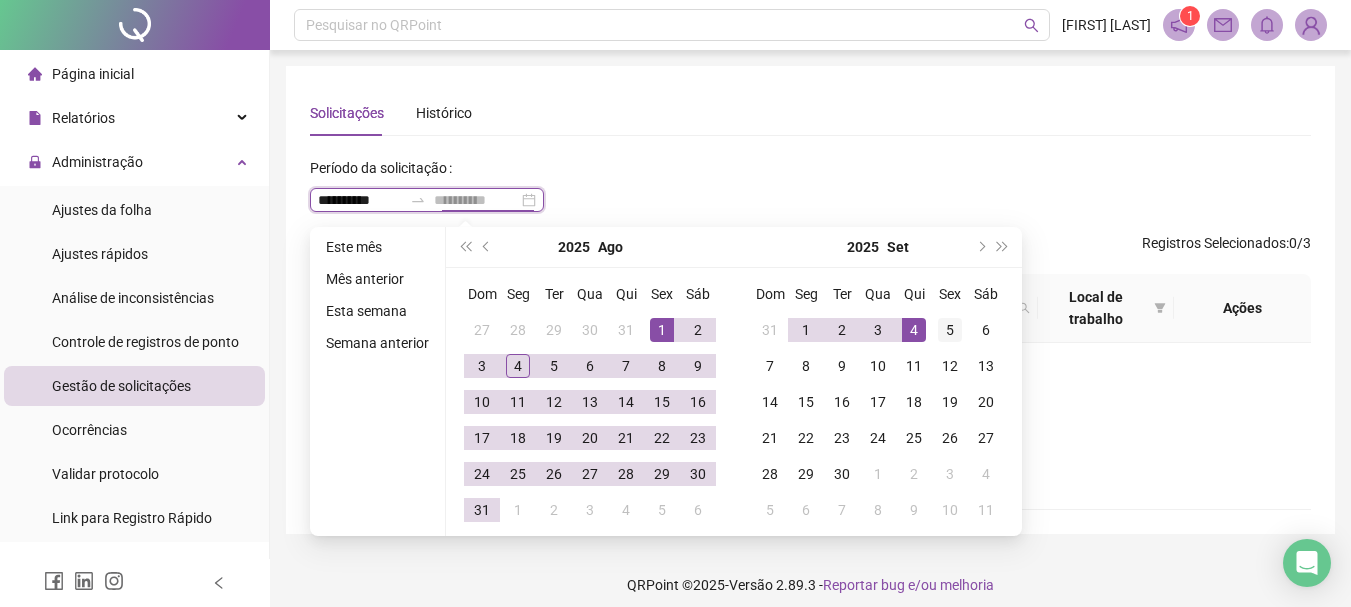 type on "**********" 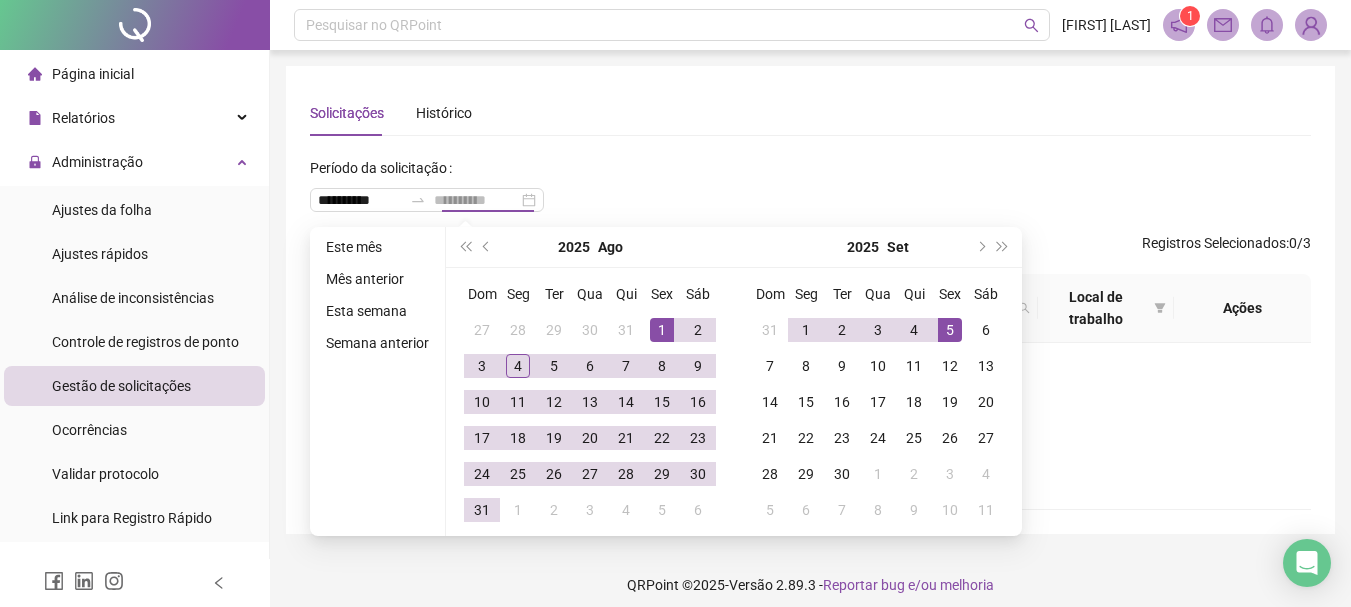 click on "5" at bounding box center [950, 330] 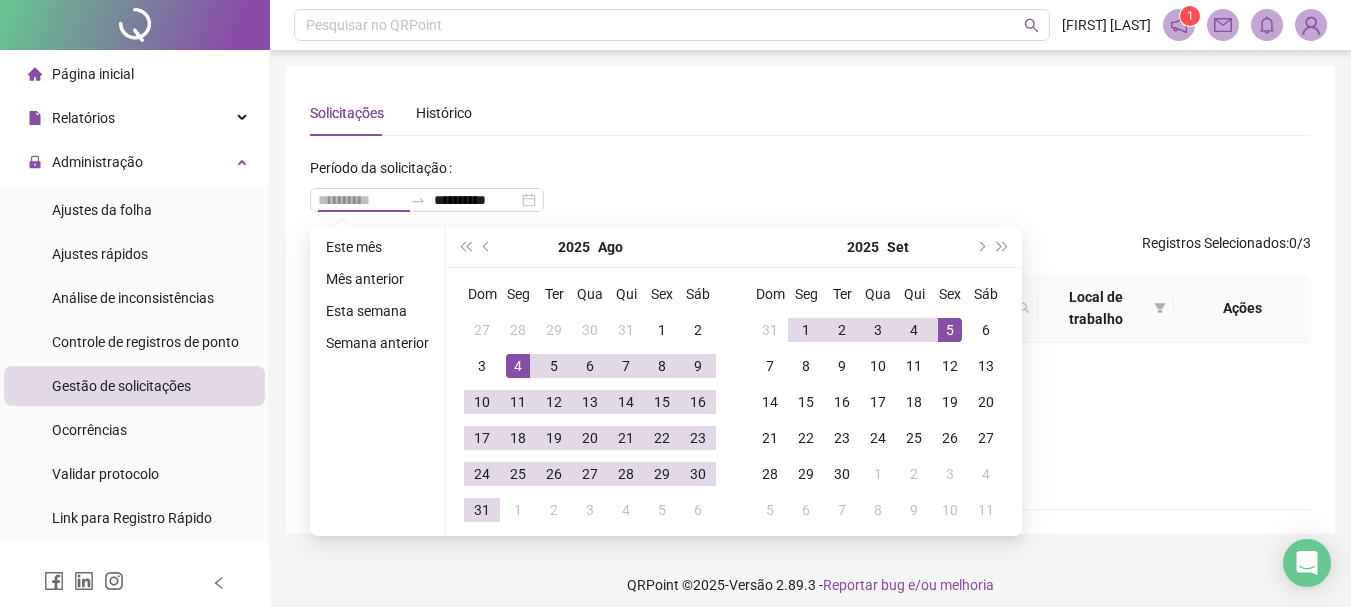 click on "4" at bounding box center [518, 366] 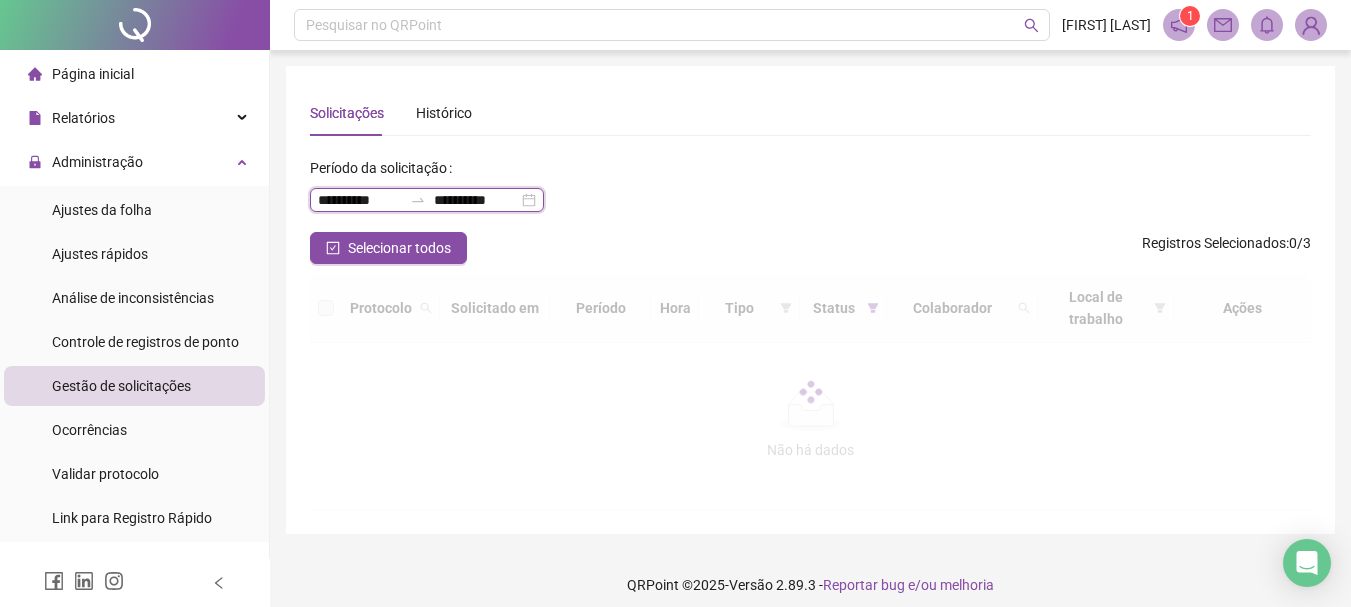 click on "**********" at bounding box center [360, 200] 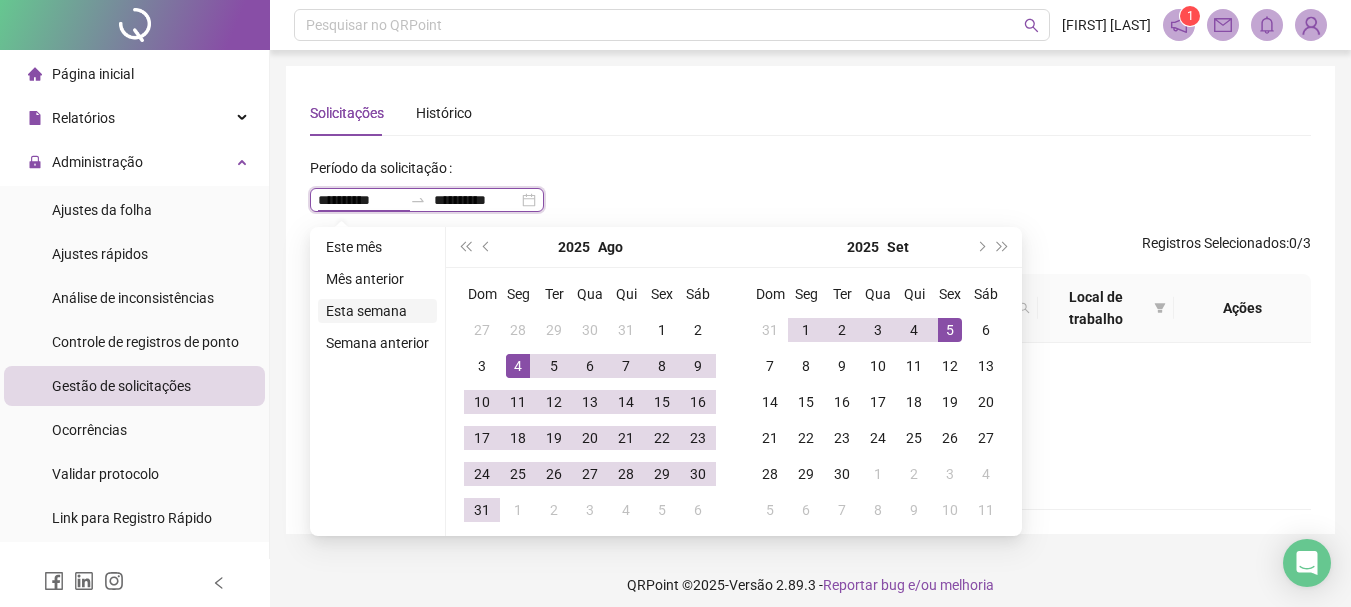 type on "**********" 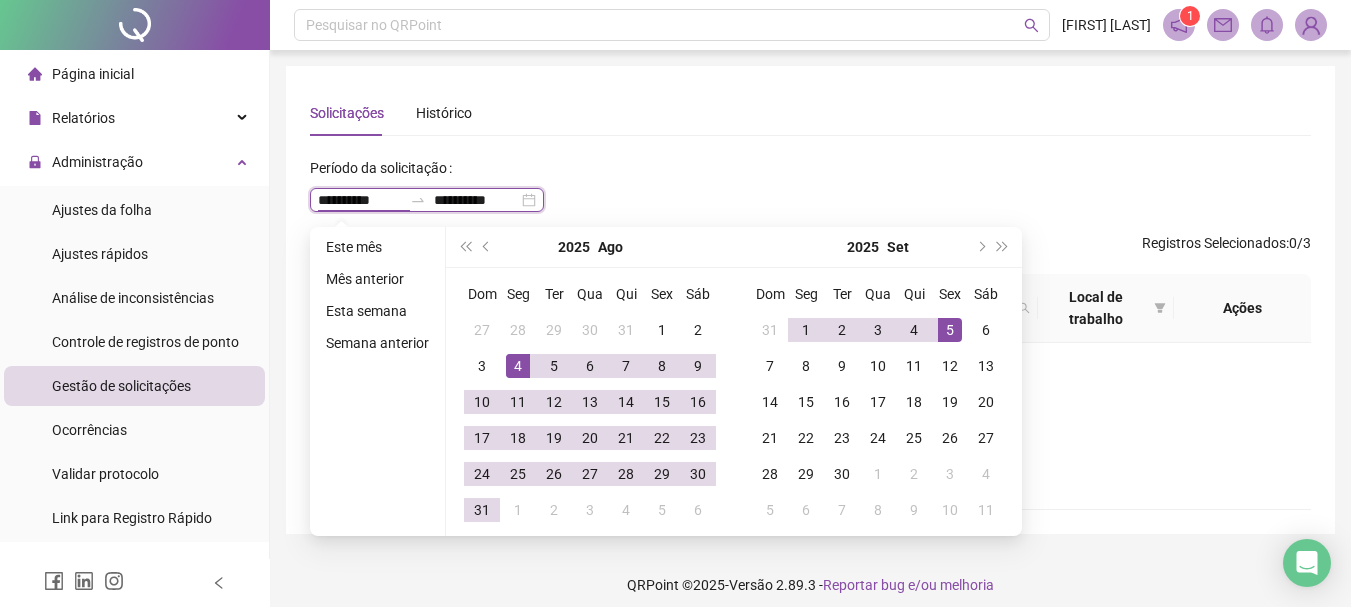 type on "**********" 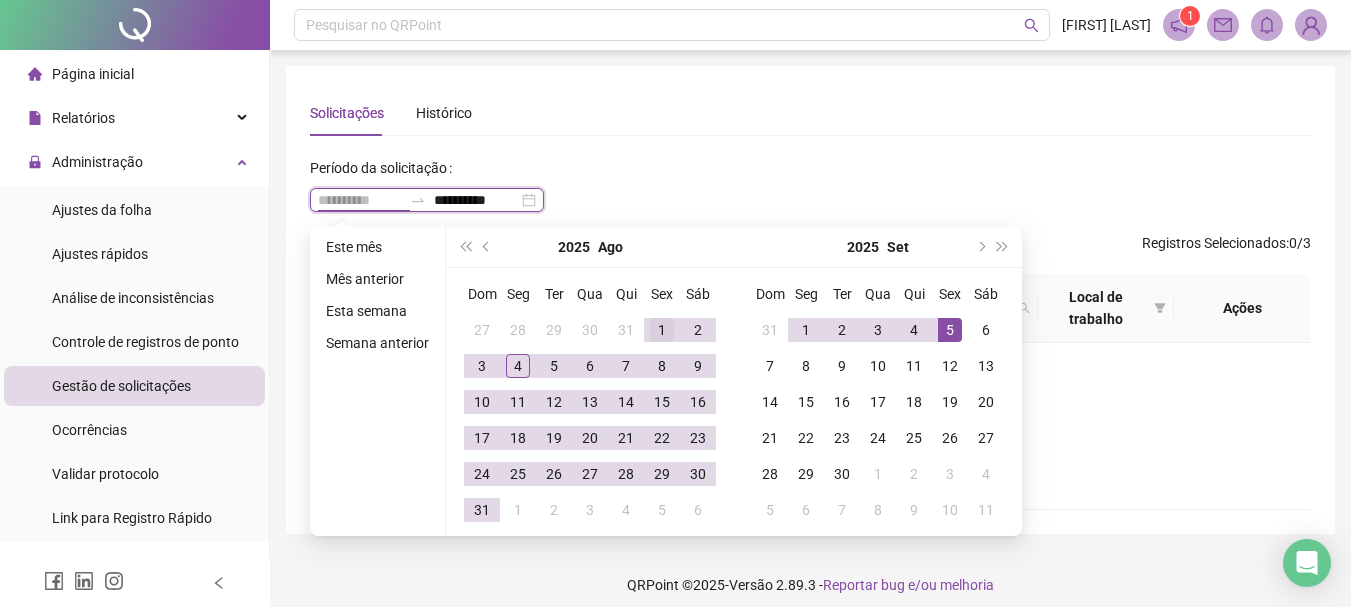 type on "**********" 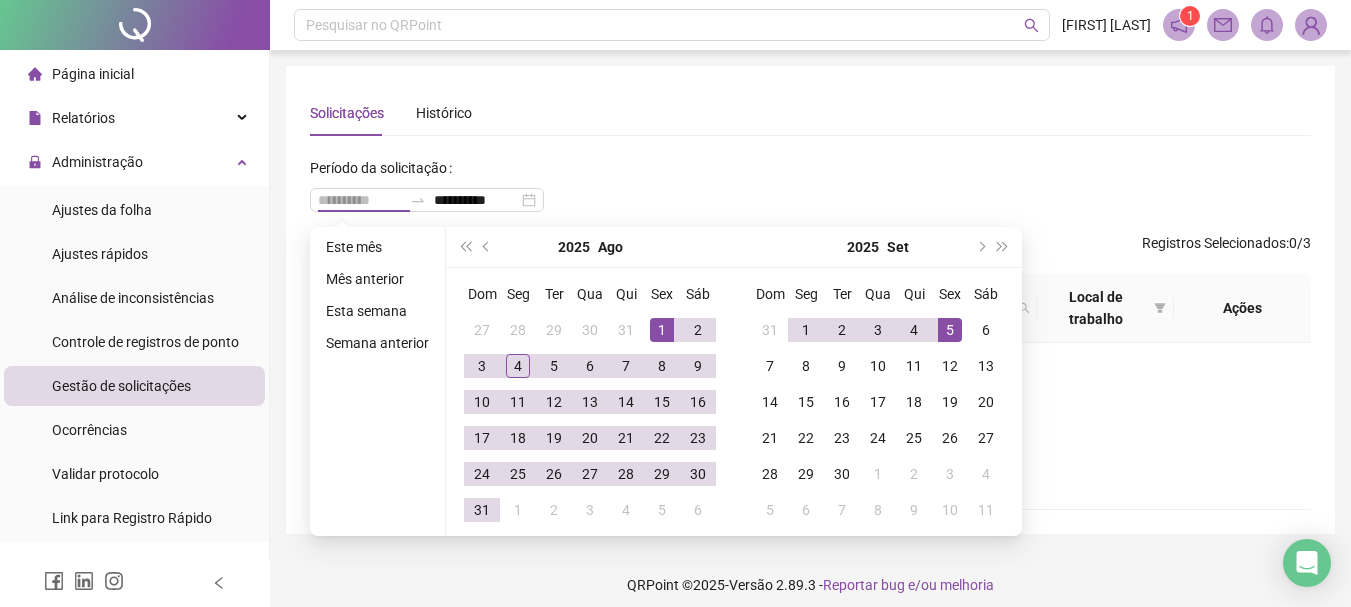 click on "1" at bounding box center [662, 330] 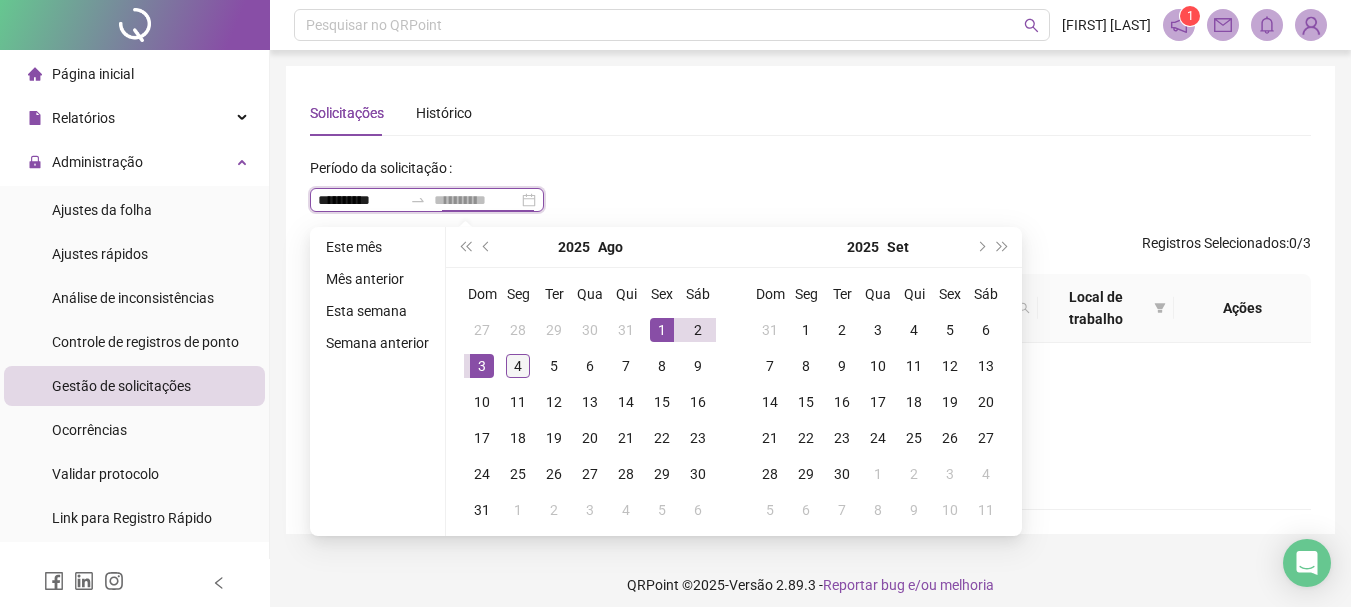 type on "**********" 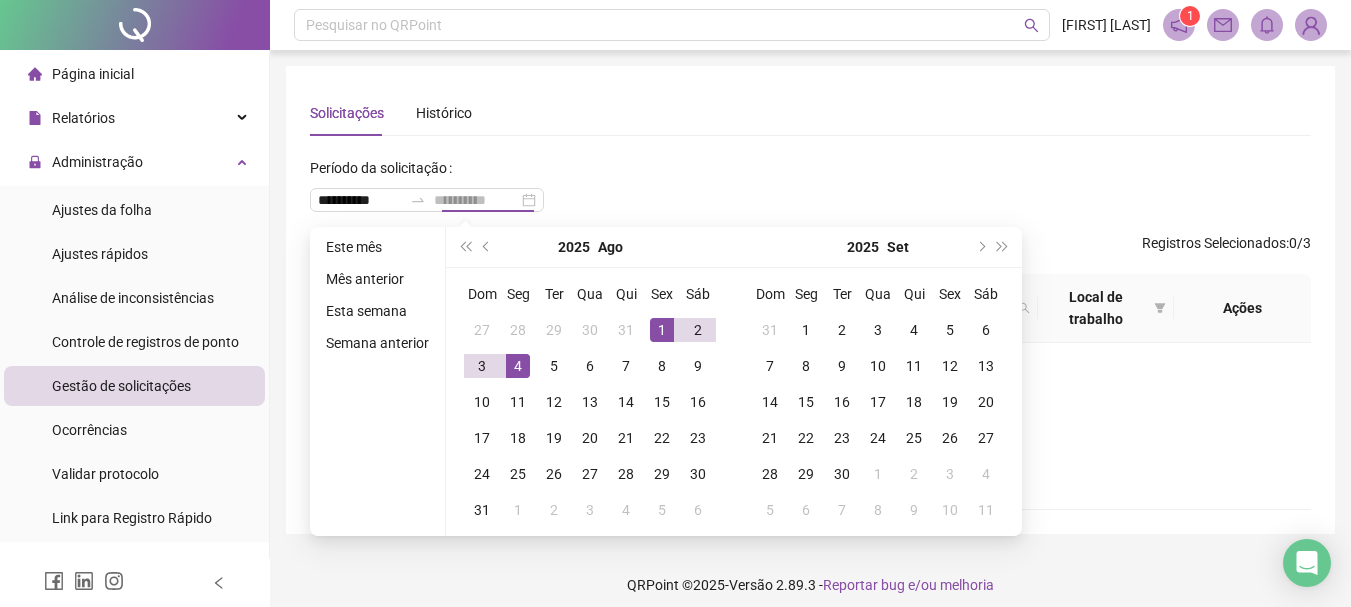 click on "4" at bounding box center [518, 366] 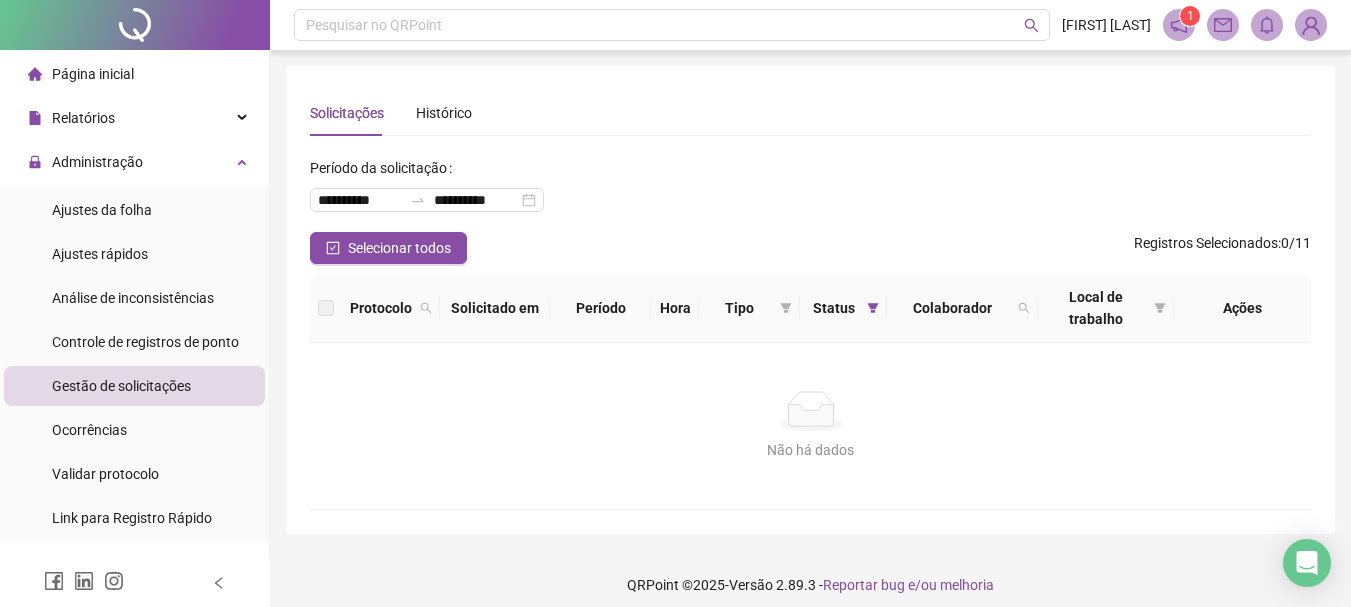 click on "Registros Selecionados" at bounding box center [1206, 243] 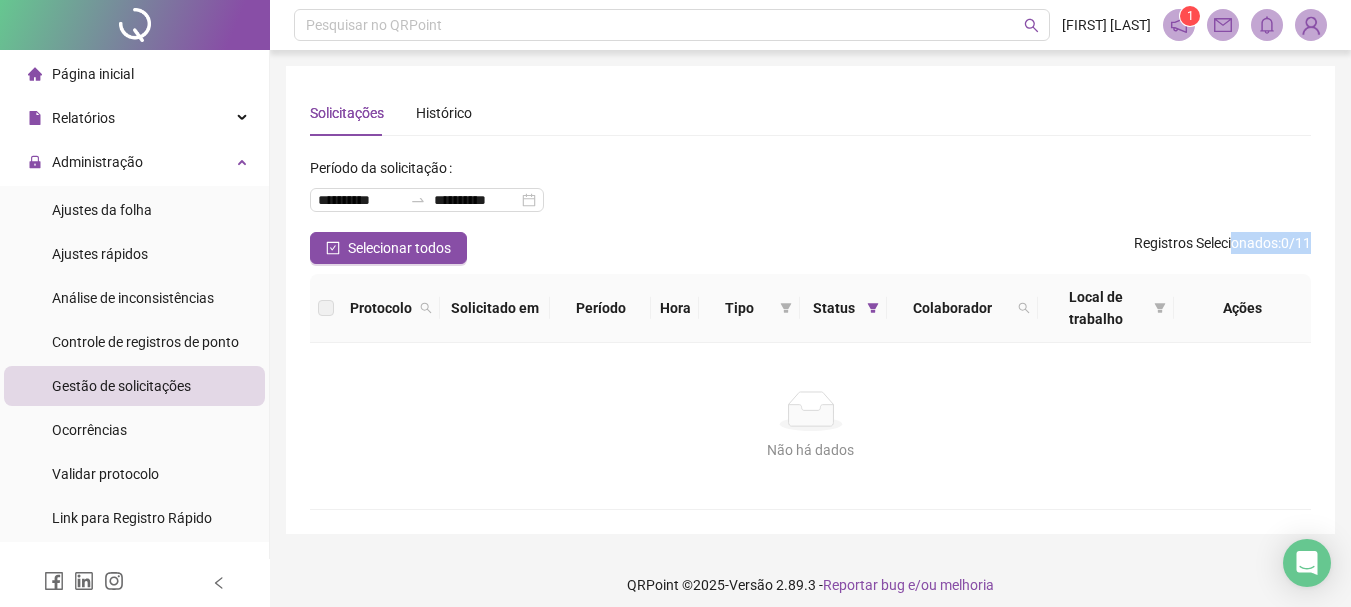 click on "**********" at bounding box center (810, 331) 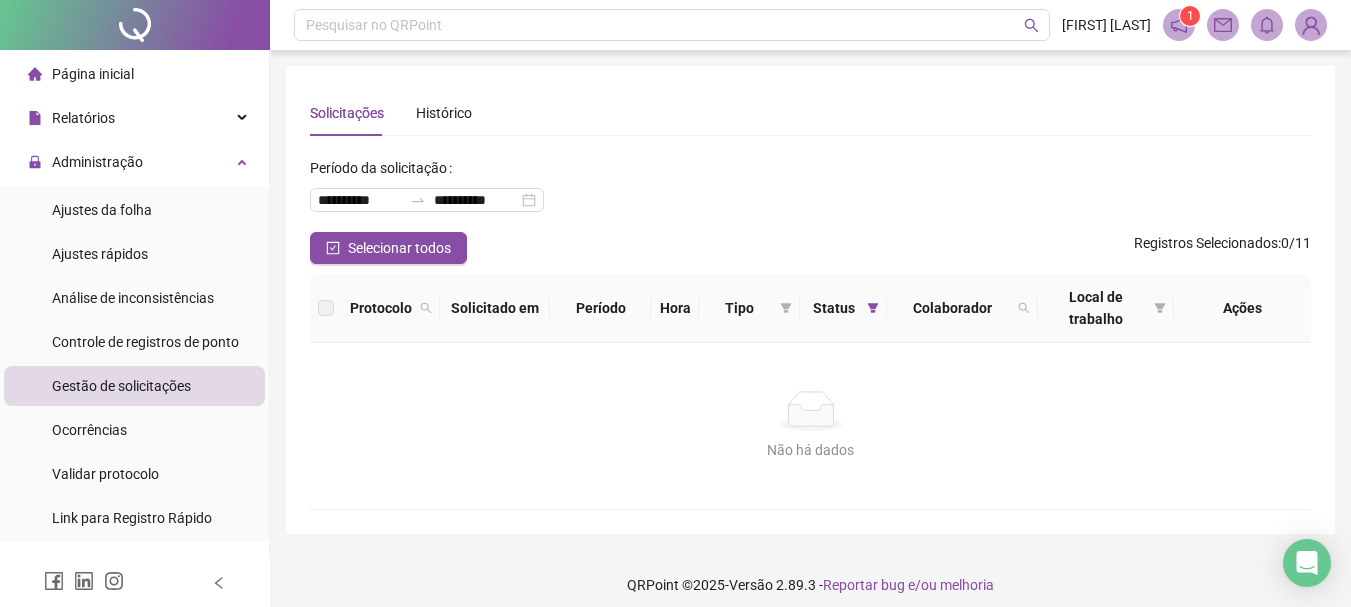 click on "**********" at bounding box center (810, 300) 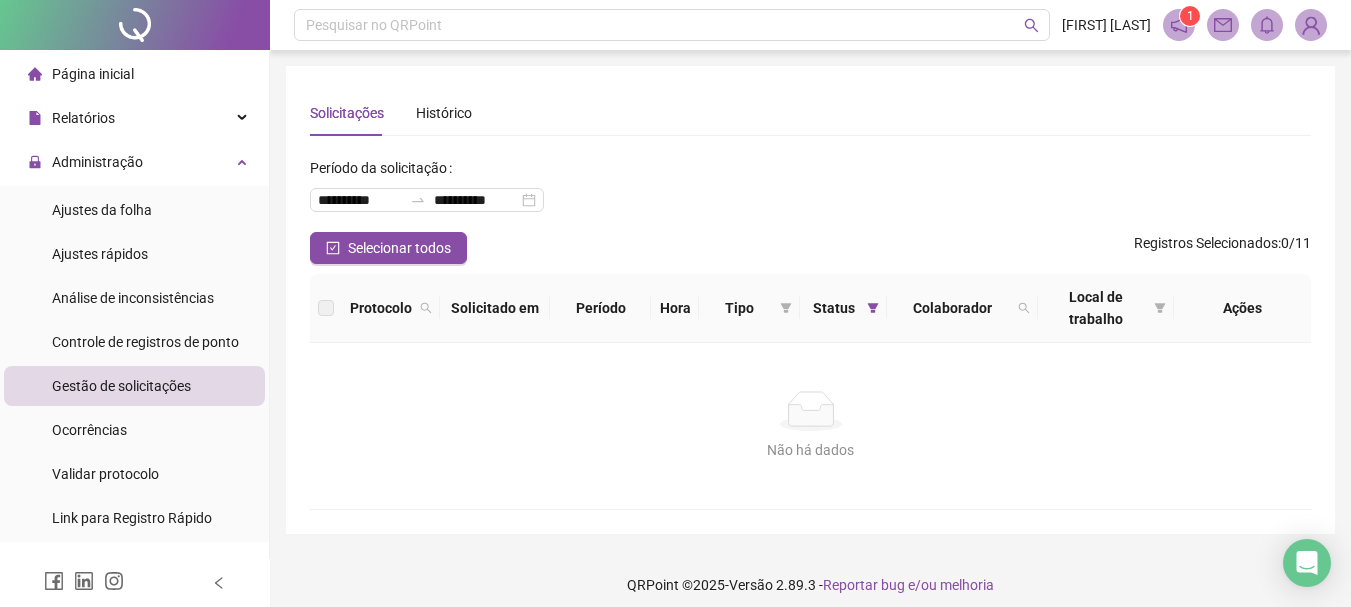click on "Não há dados" at bounding box center (810, 411) 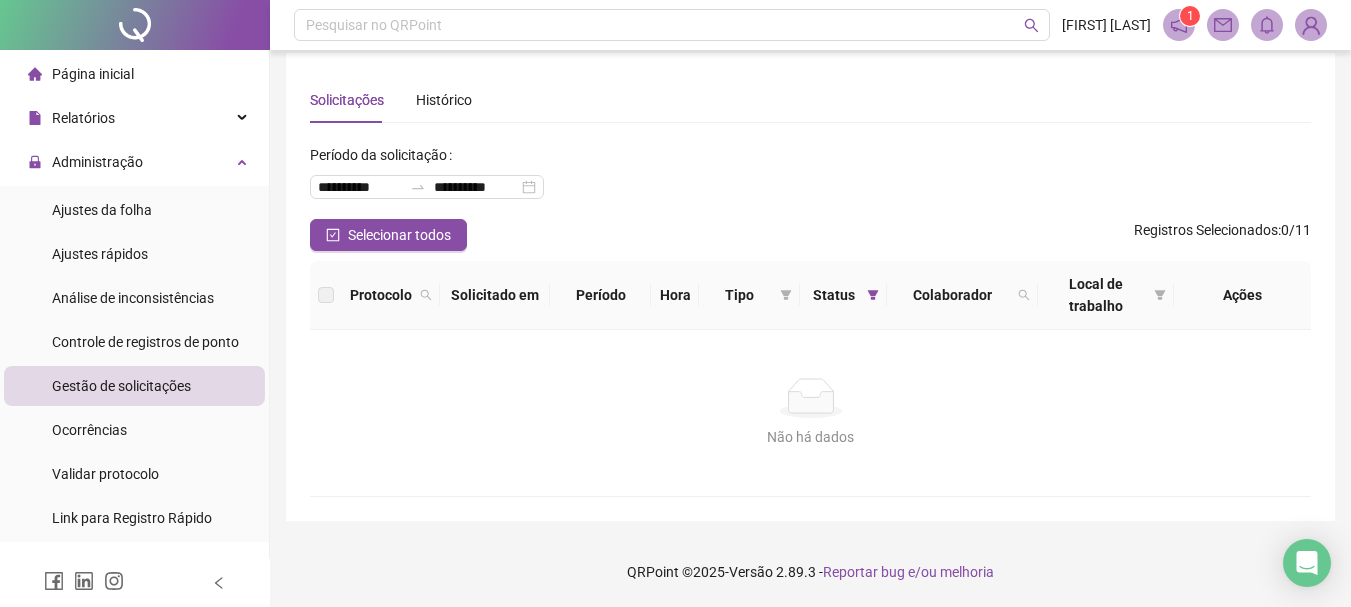 scroll, scrollTop: 0, scrollLeft: 0, axis: both 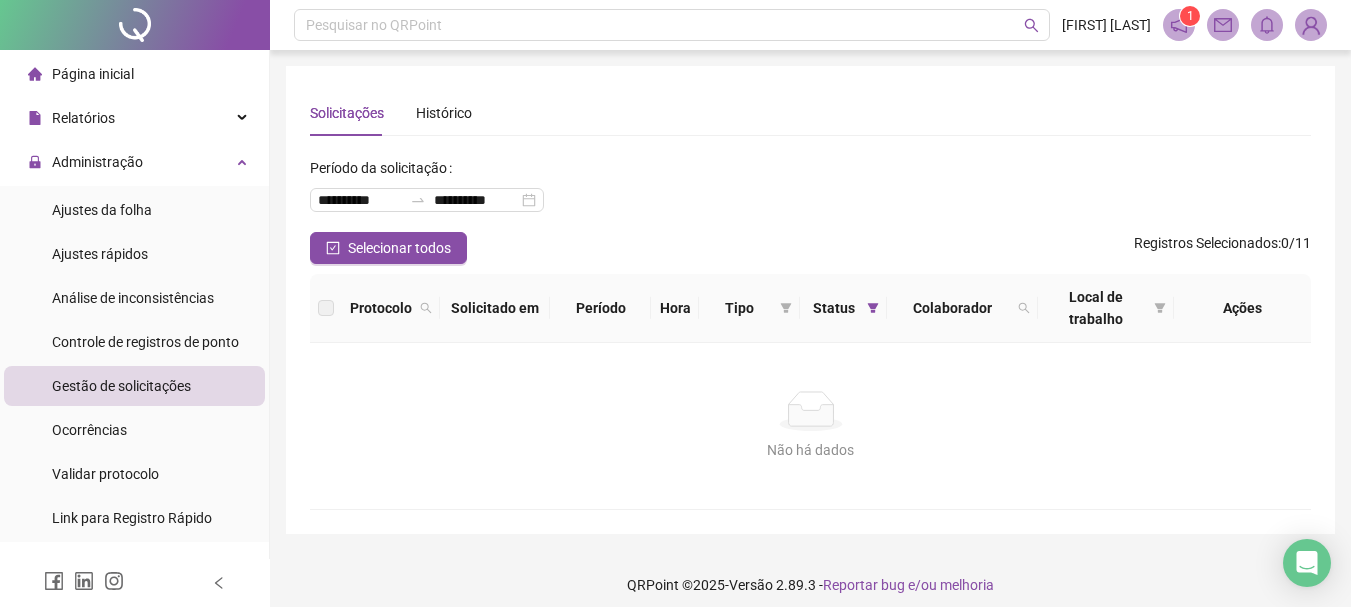 click on "**********" at bounding box center (810, 192) 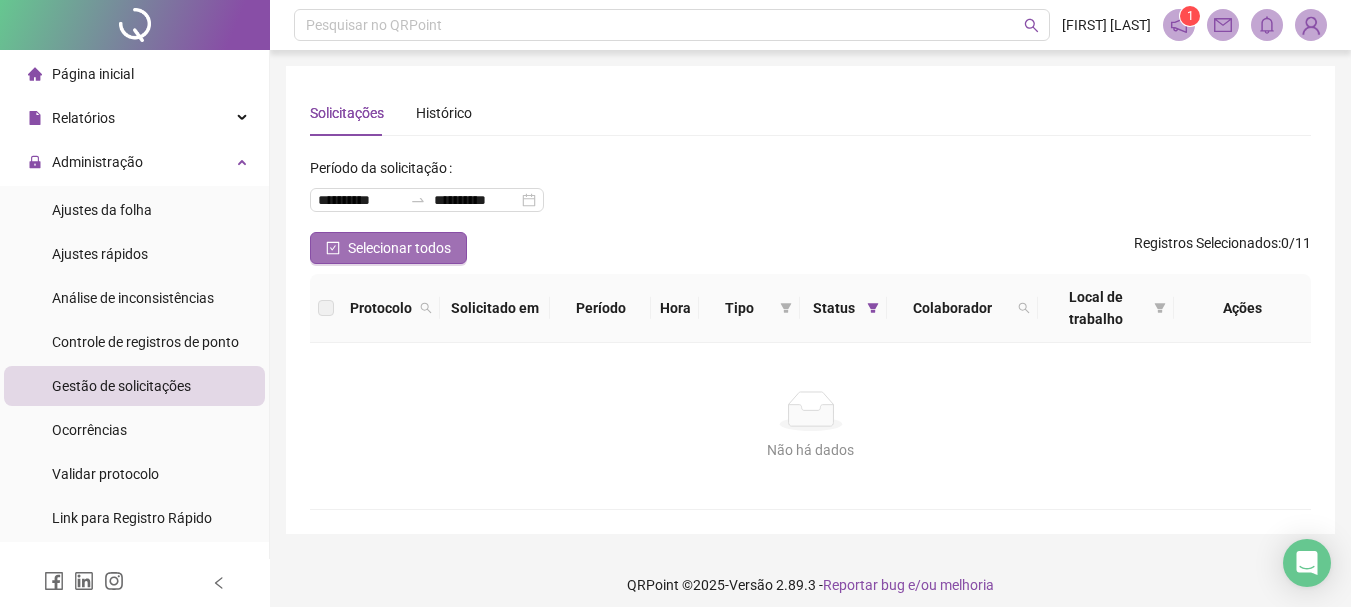 click on "Selecionar todos" at bounding box center (399, 248) 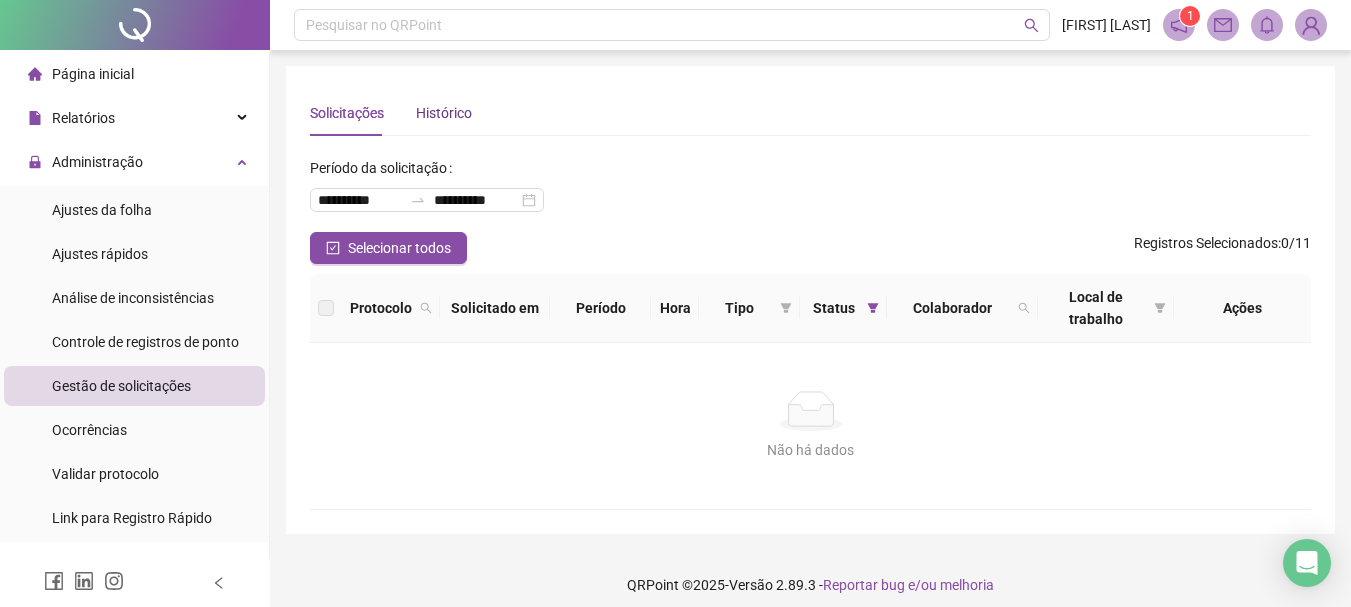 click on "Histórico" at bounding box center [444, 113] 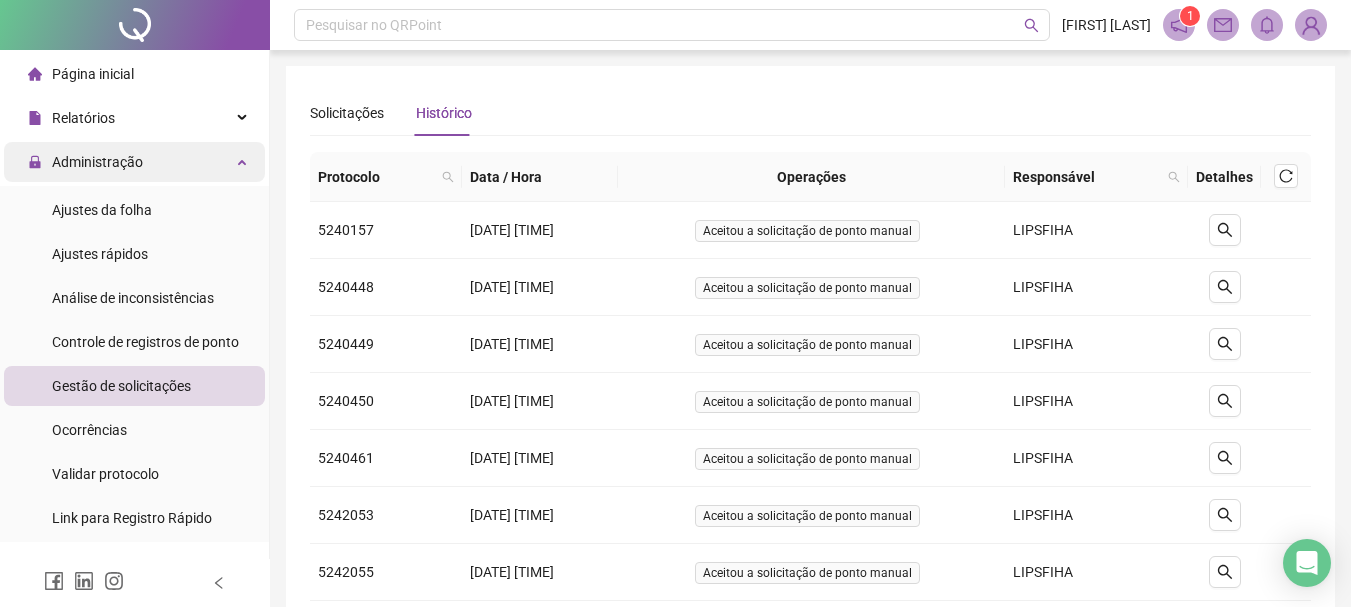 click on "Administração" at bounding box center (97, 162) 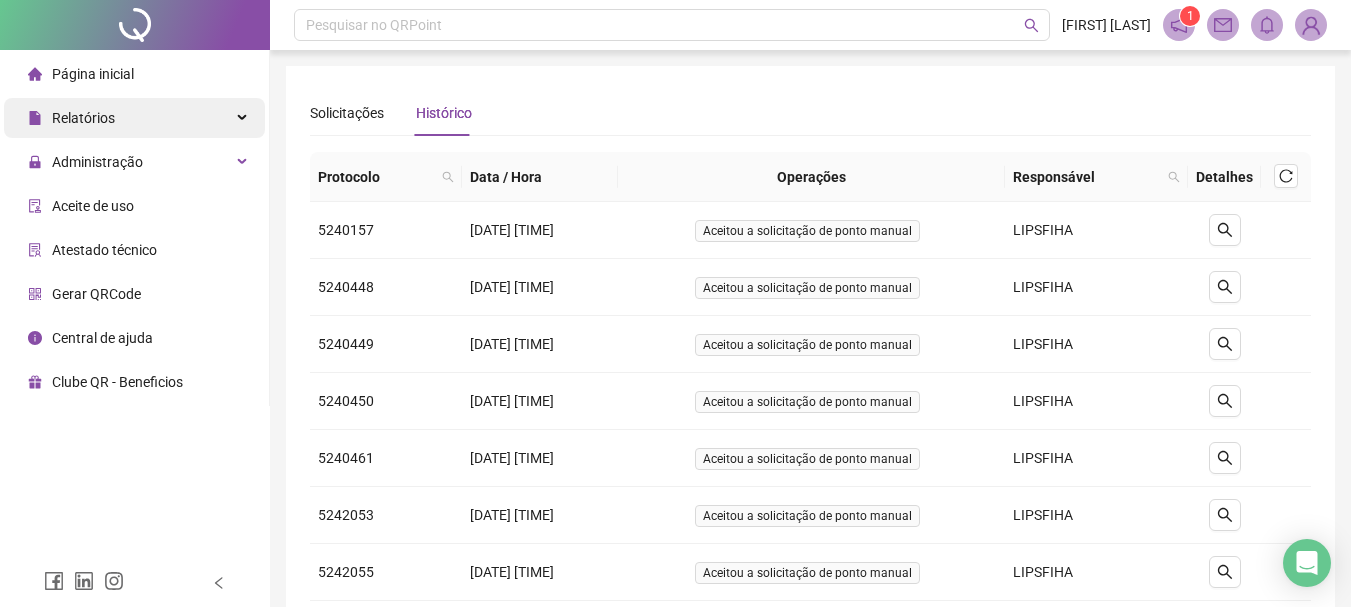 click on "Relatórios" at bounding box center [134, 118] 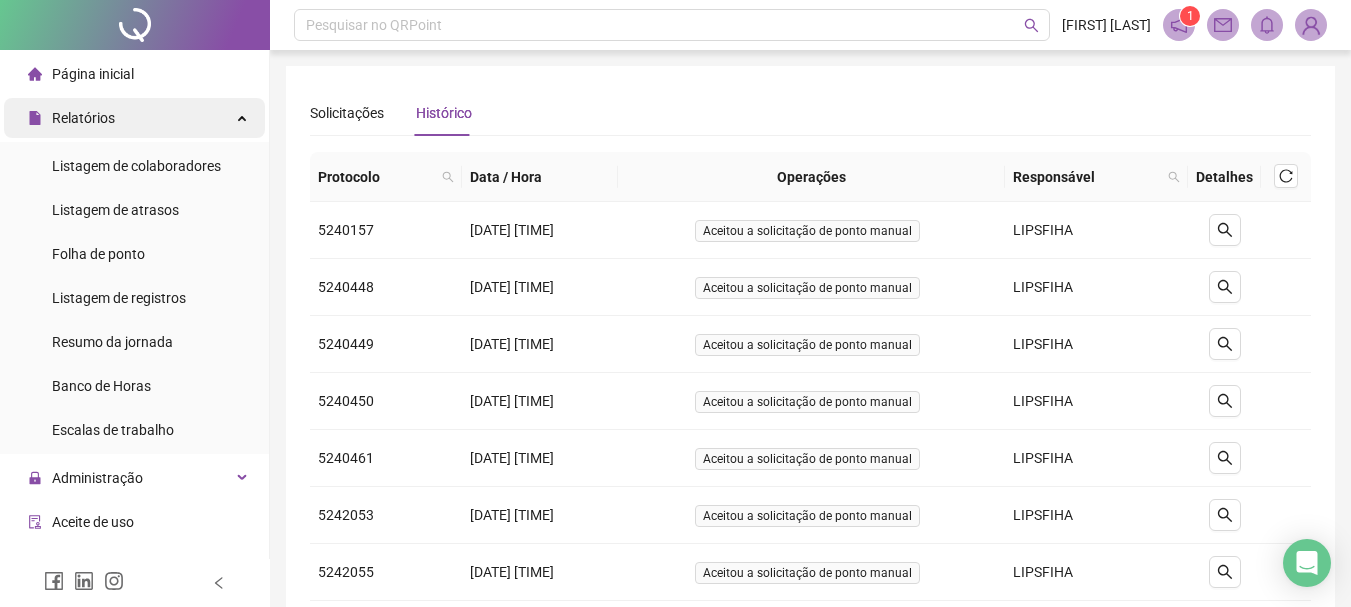 click on "Relatórios" at bounding box center (83, 118) 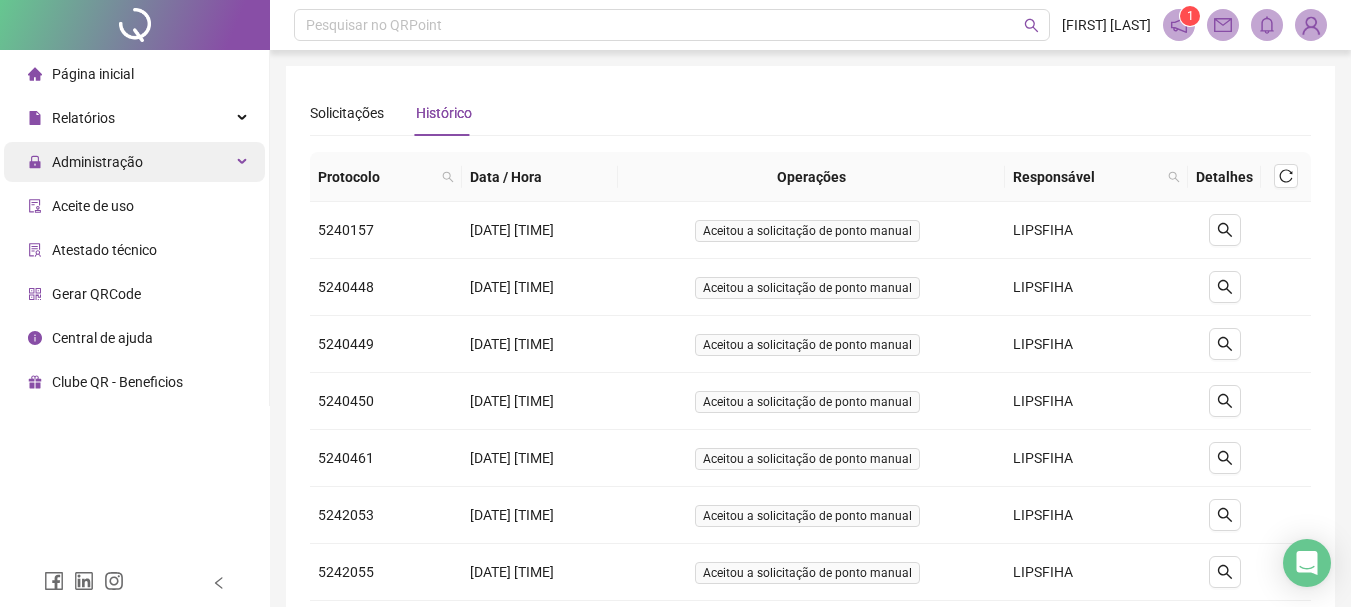 click on "Administração" at bounding box center (97, 162) 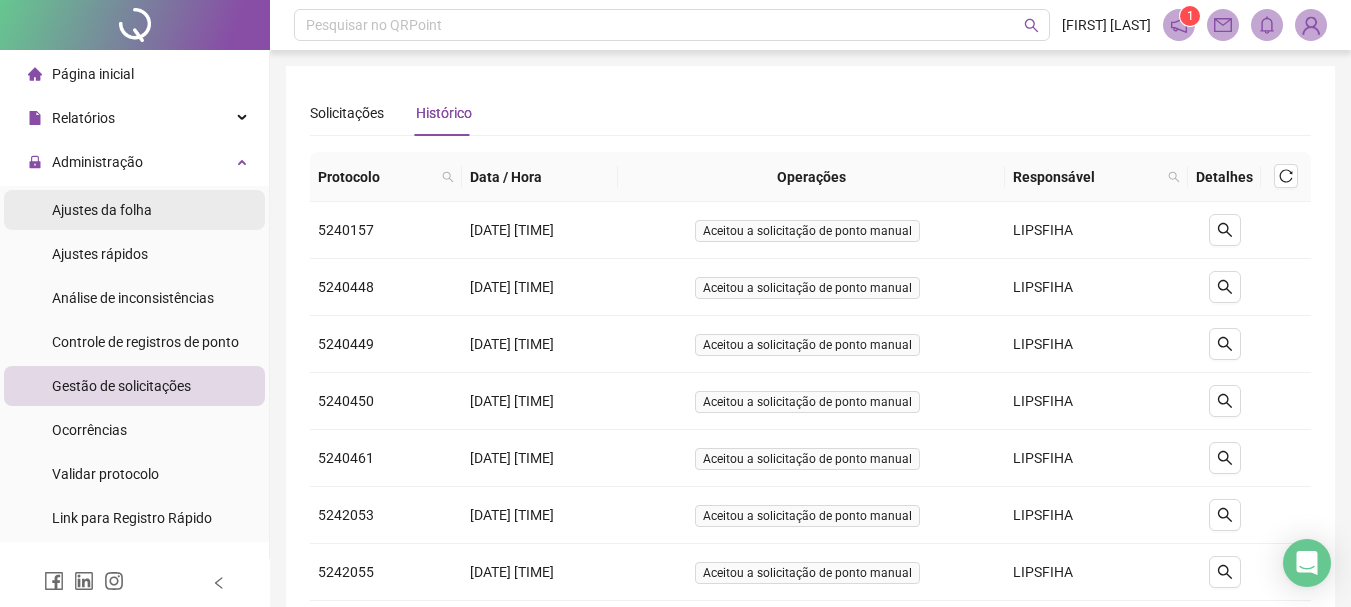 click on "Ajustes da folha" at bounding box center (102, 210) 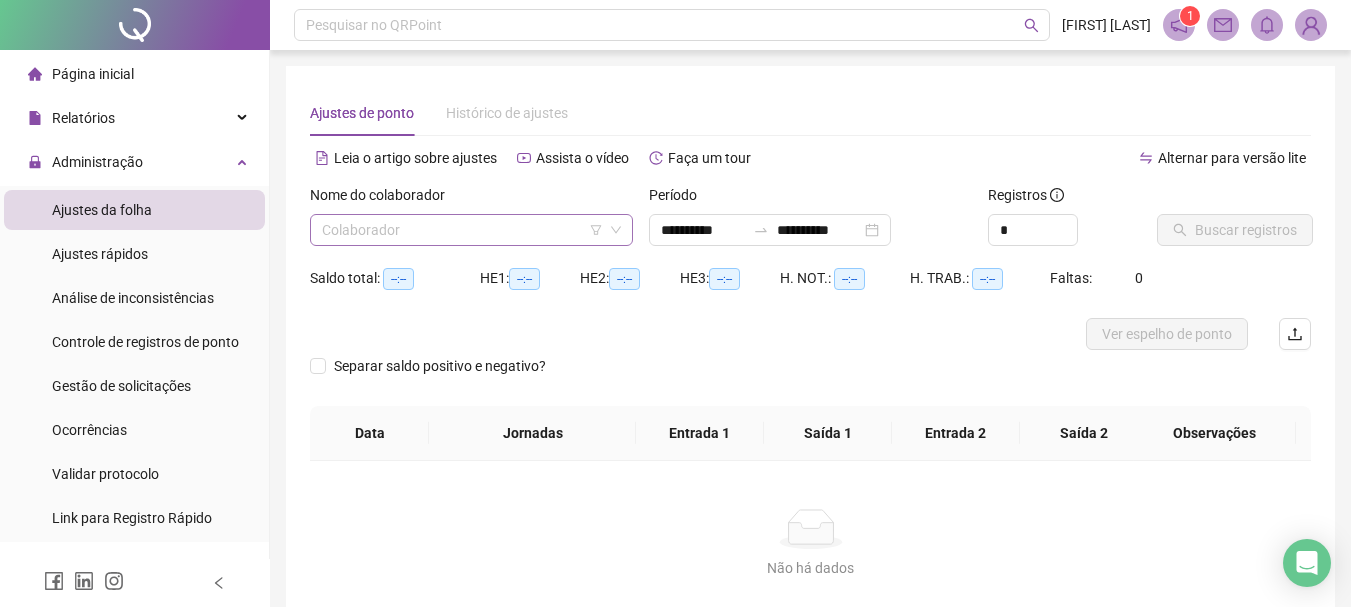 click at bounding box center (462, 230) 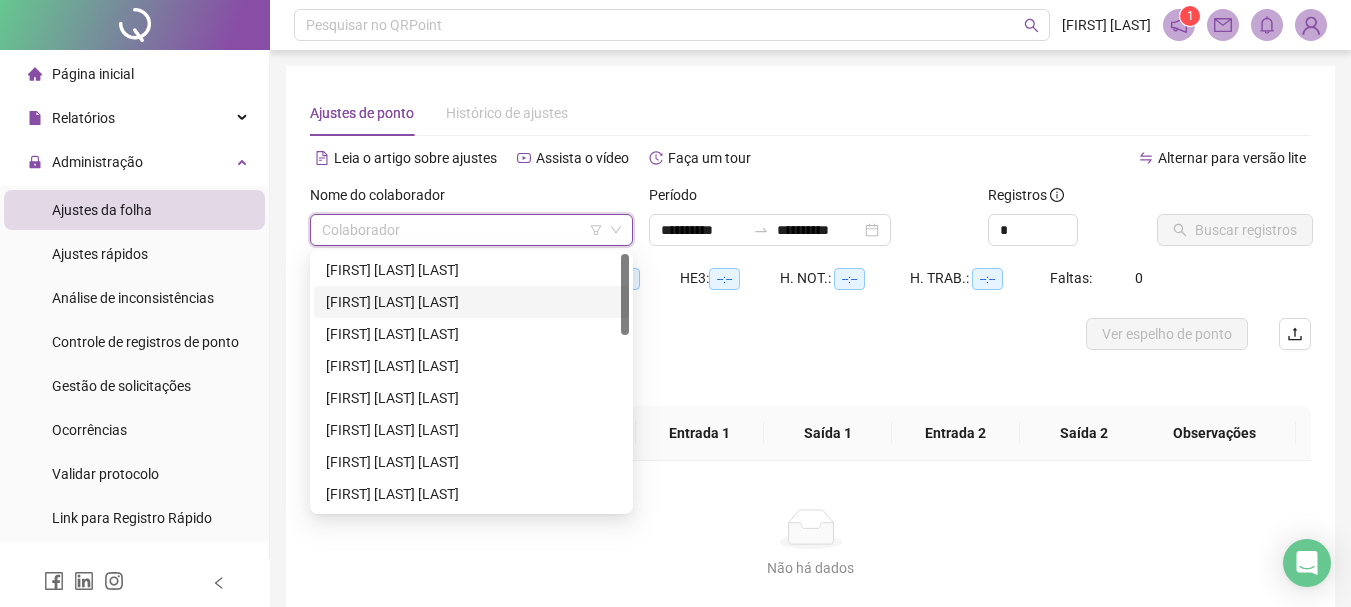 click on "[FIRST] [LAST] [LAST]" at bounding box center [471, 302] 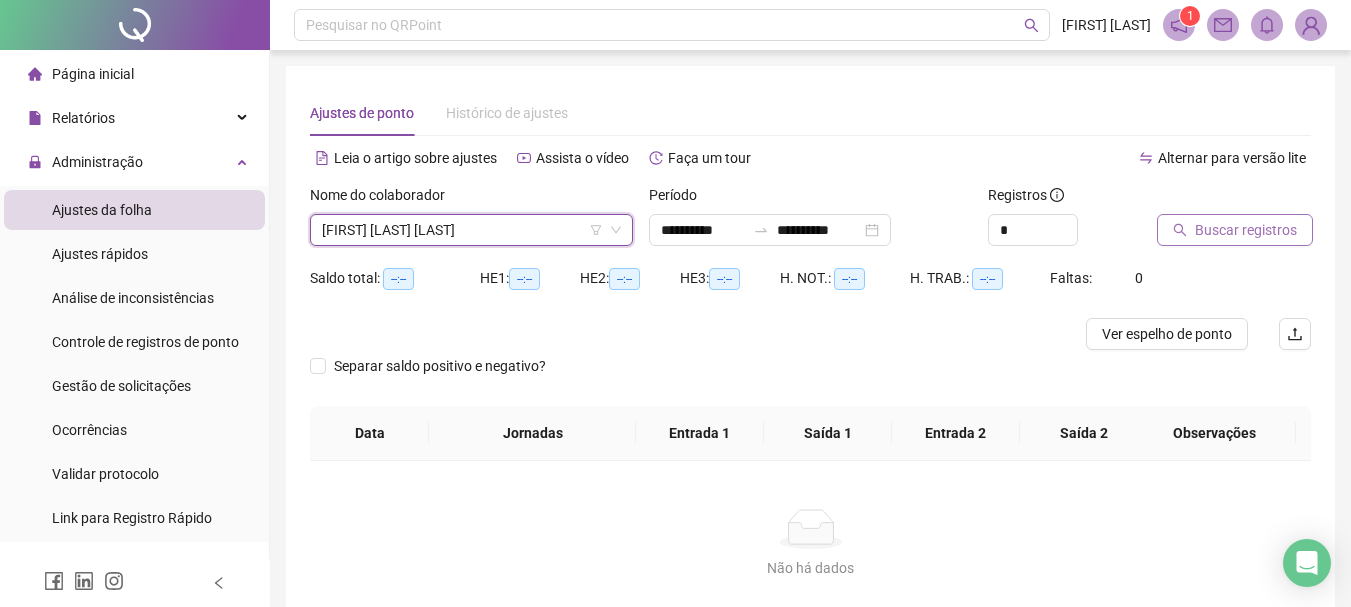 click on "Buscar registros" at bounding box center [1246, 230] 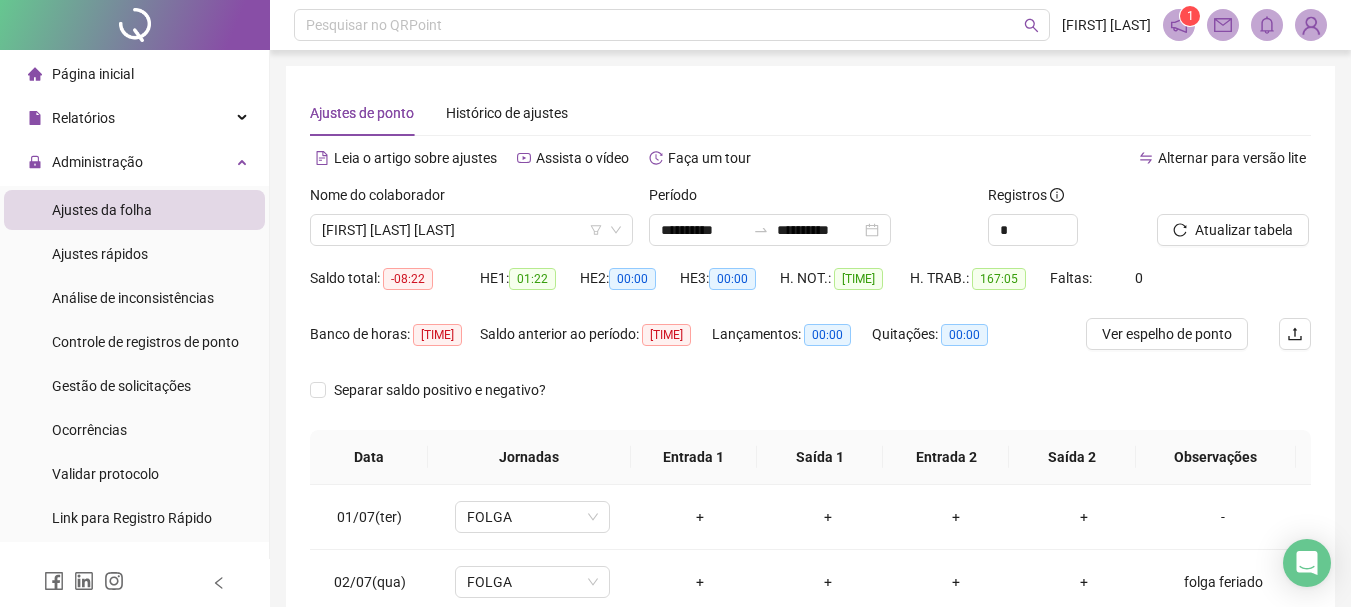 scroll, scrollTop: 200, scrollLeft: 0, axis: vertical 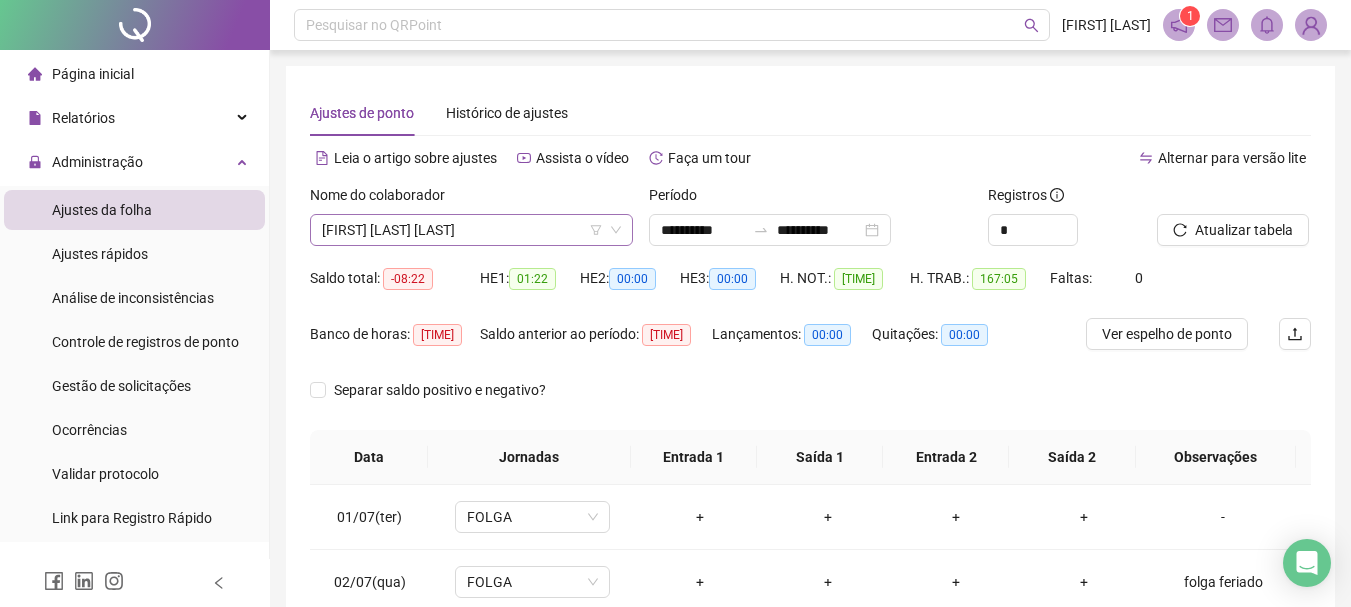 click on "[FIRST] [LAST] [LAST]" at bounding box center (471, 230) 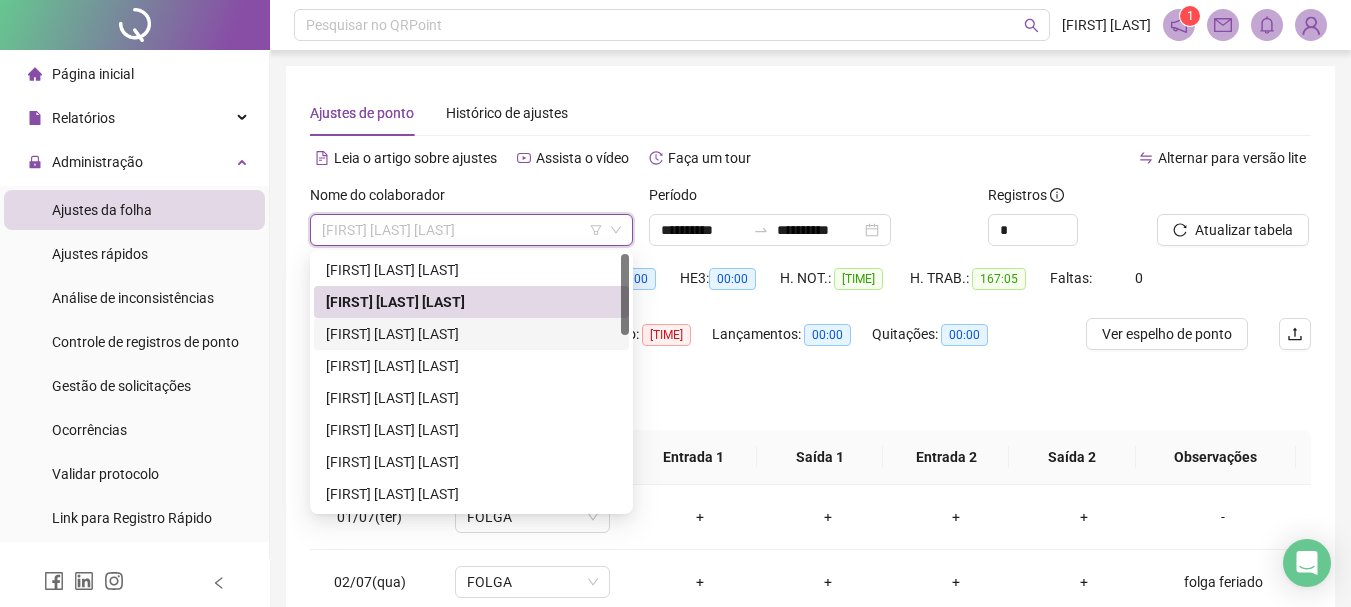 click on "[FIRST] [LAST] [LAST]" at bounding box center [471, 334] 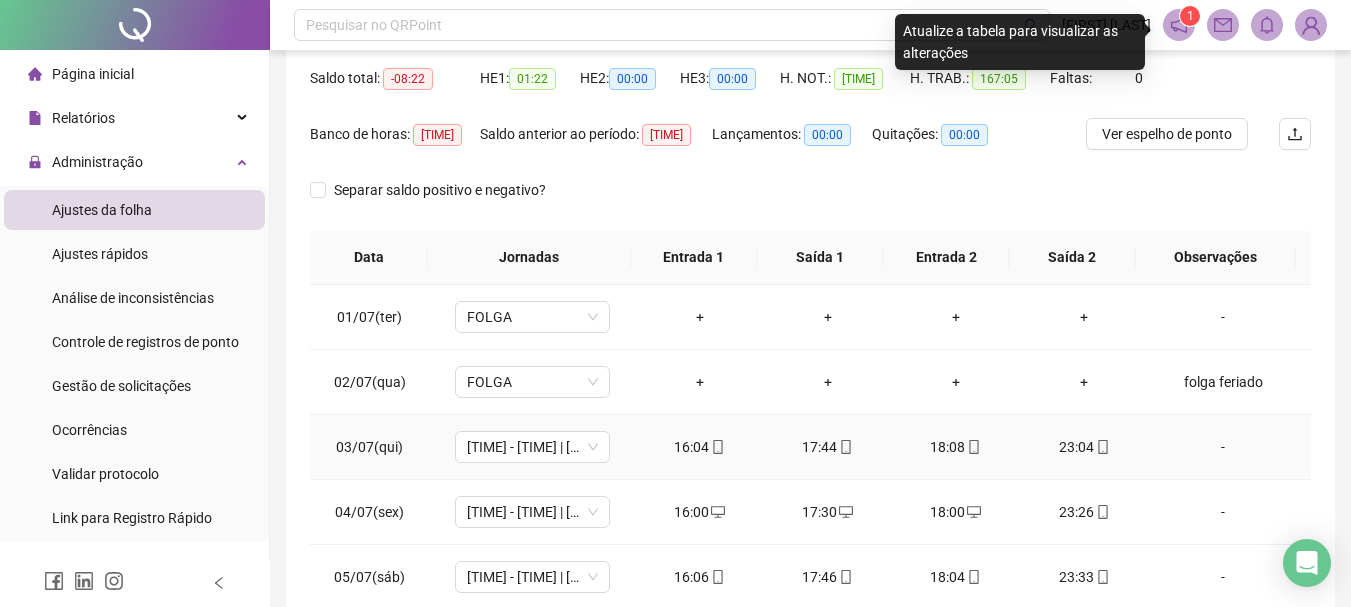 scroll, scrollTop: 300, scrollLeft: 0, axis: vertical 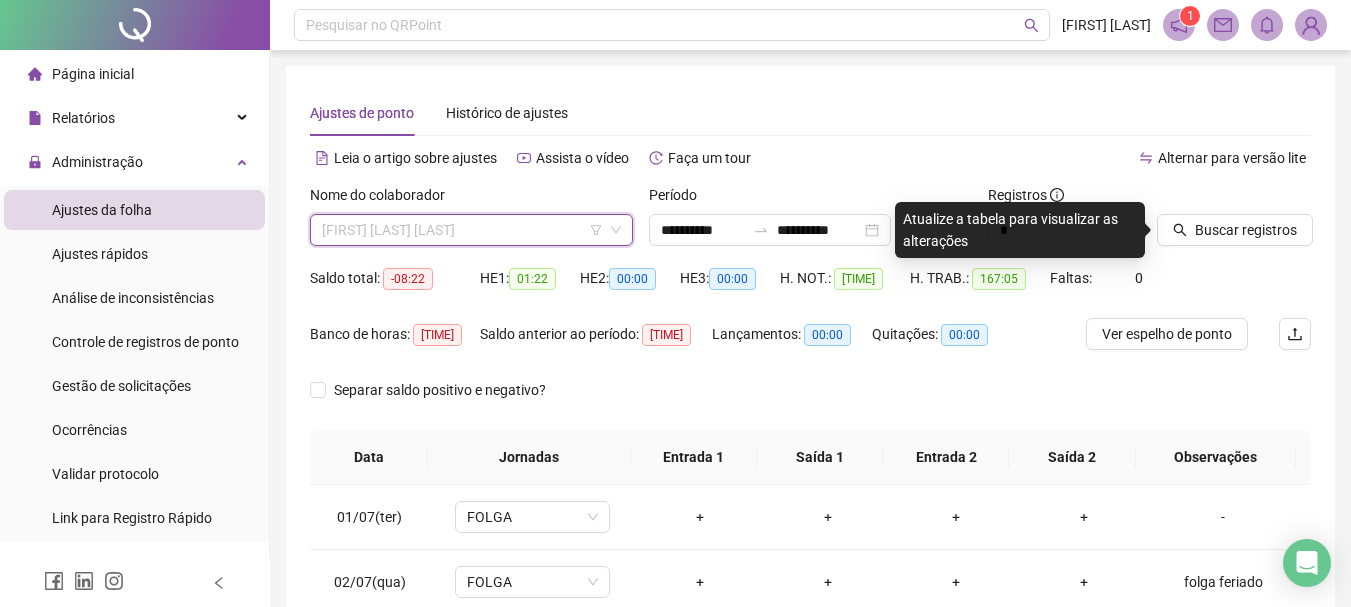 click on "[FIRST] [LAST] [LAST]" at bounding box center [471, 230] 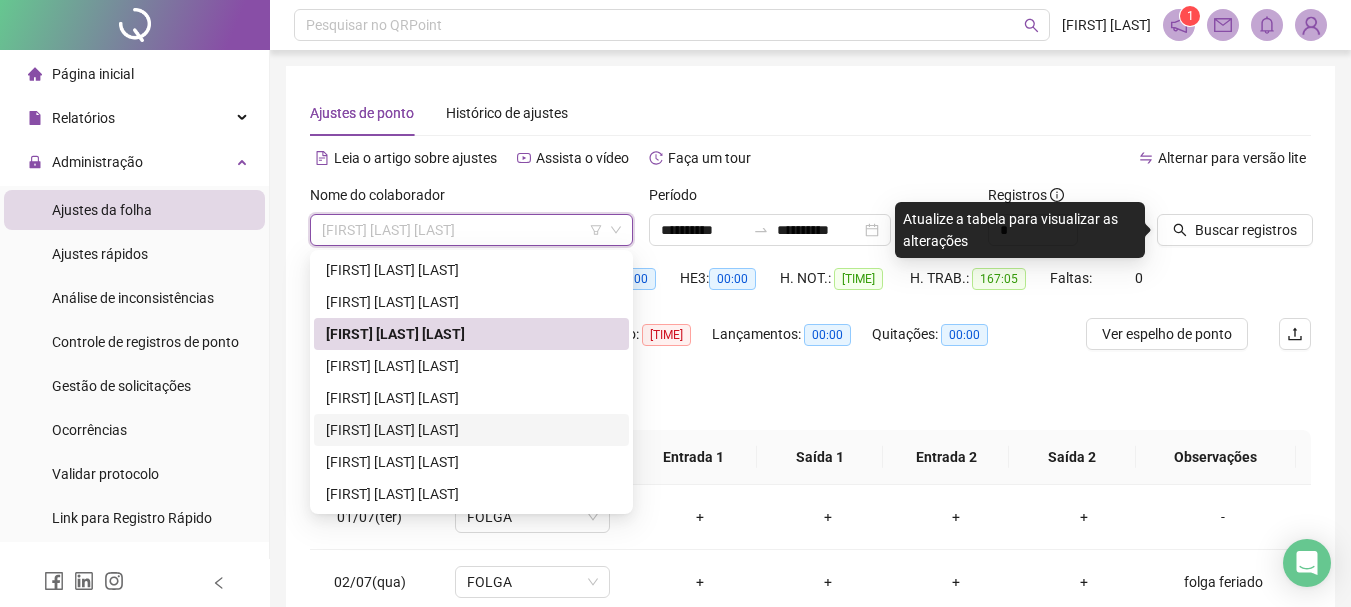 scroll, scrollTop: 100, scrollLeft: 0, axis: vertical 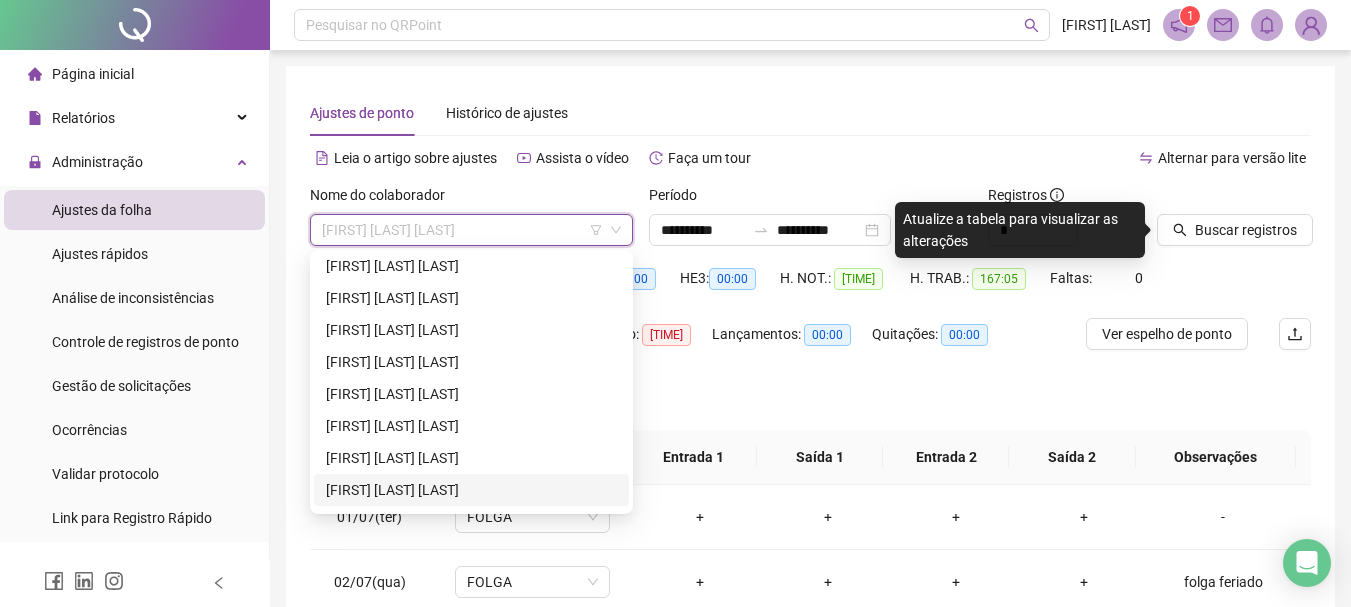 click on "[FIRST] [LAST] [LAST]" at bounding box center (471, 490) 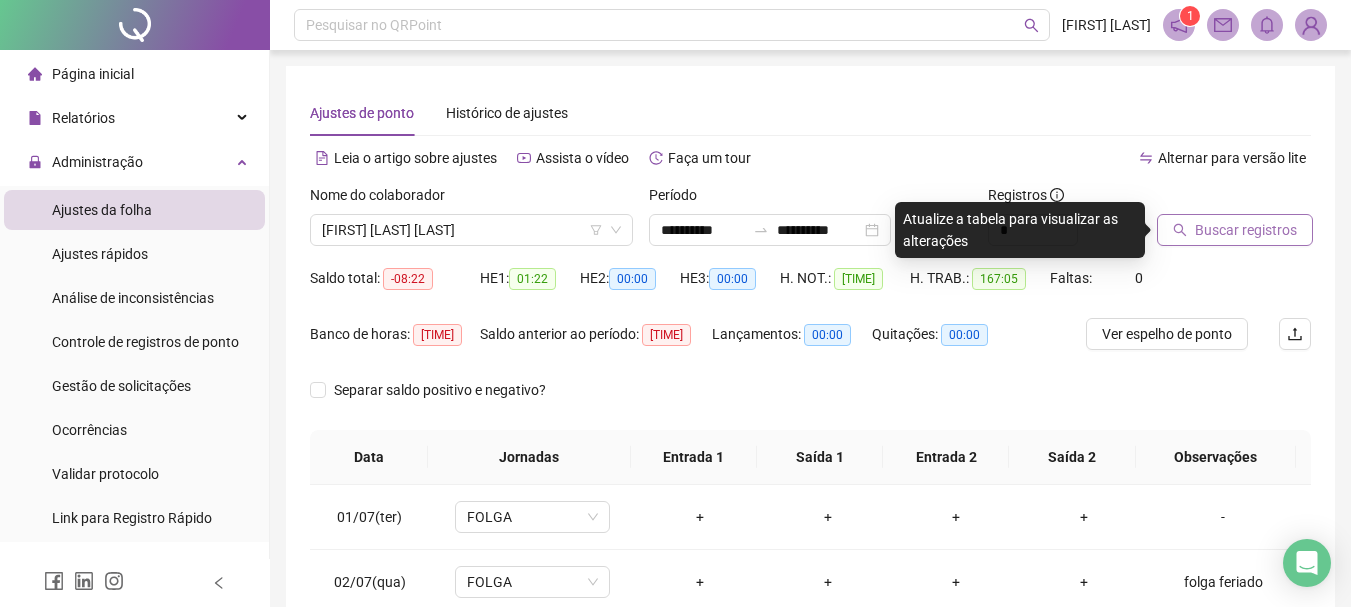 click on "Buscar registros" at bounding box center [1246, 230] 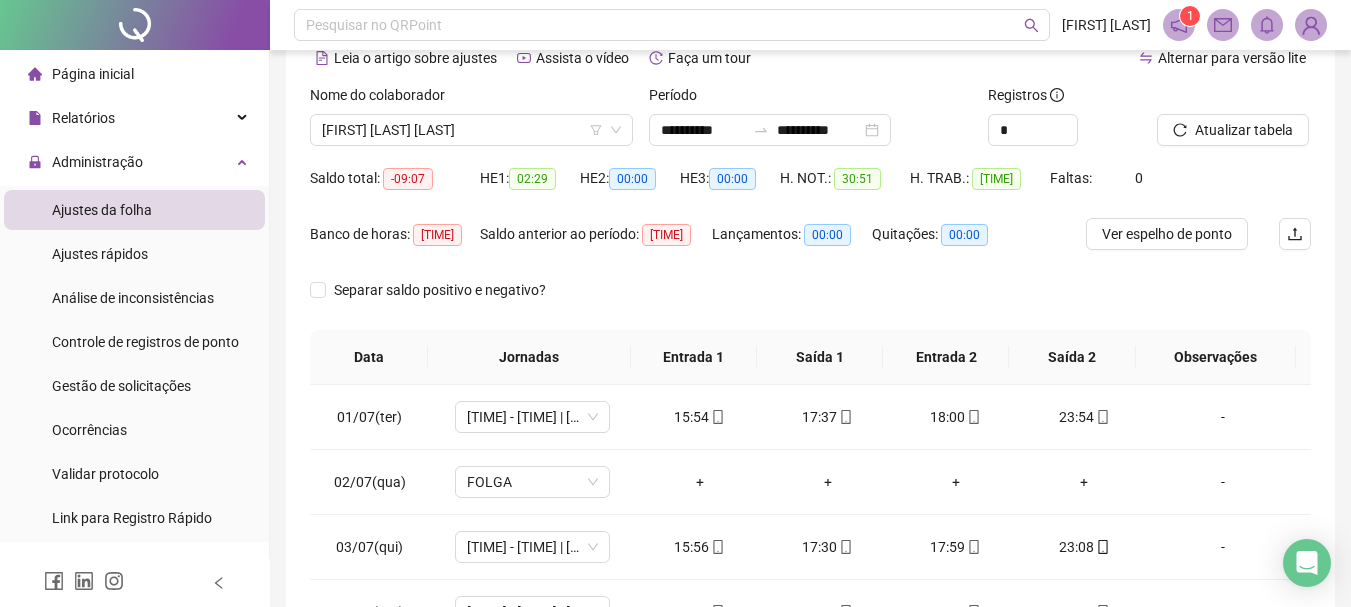 scroll, scrollTop: 200, scrollLeft: 0, axis: vertical 